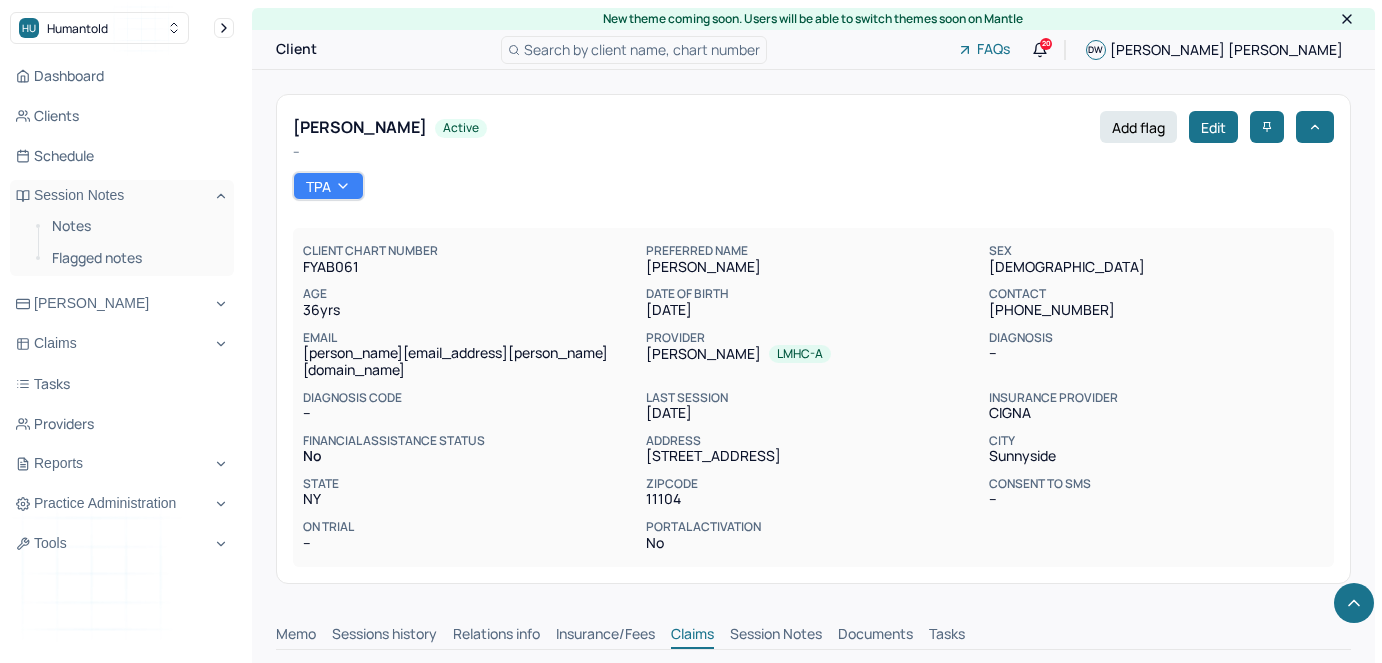 scroll, scrollTop: 728, scrollLeft: 0, axis: vertical 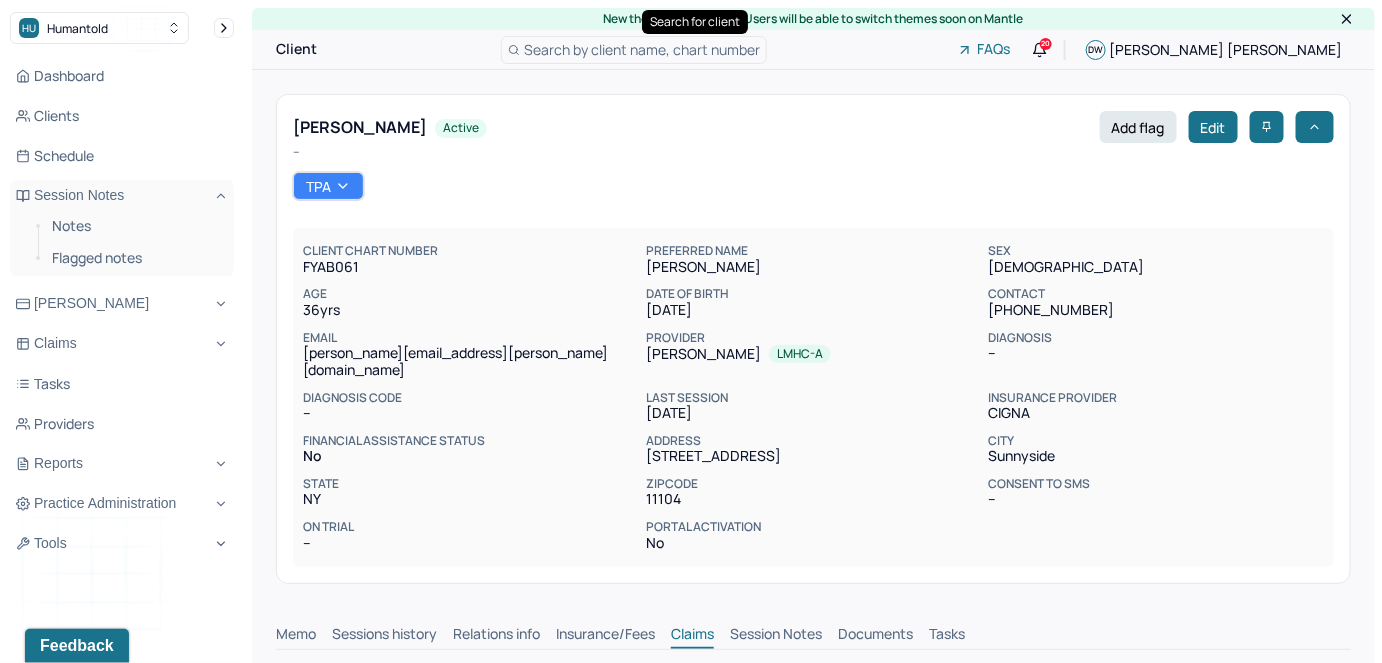 click on "Search by client name, chart number" at bounding box center (642, 49) 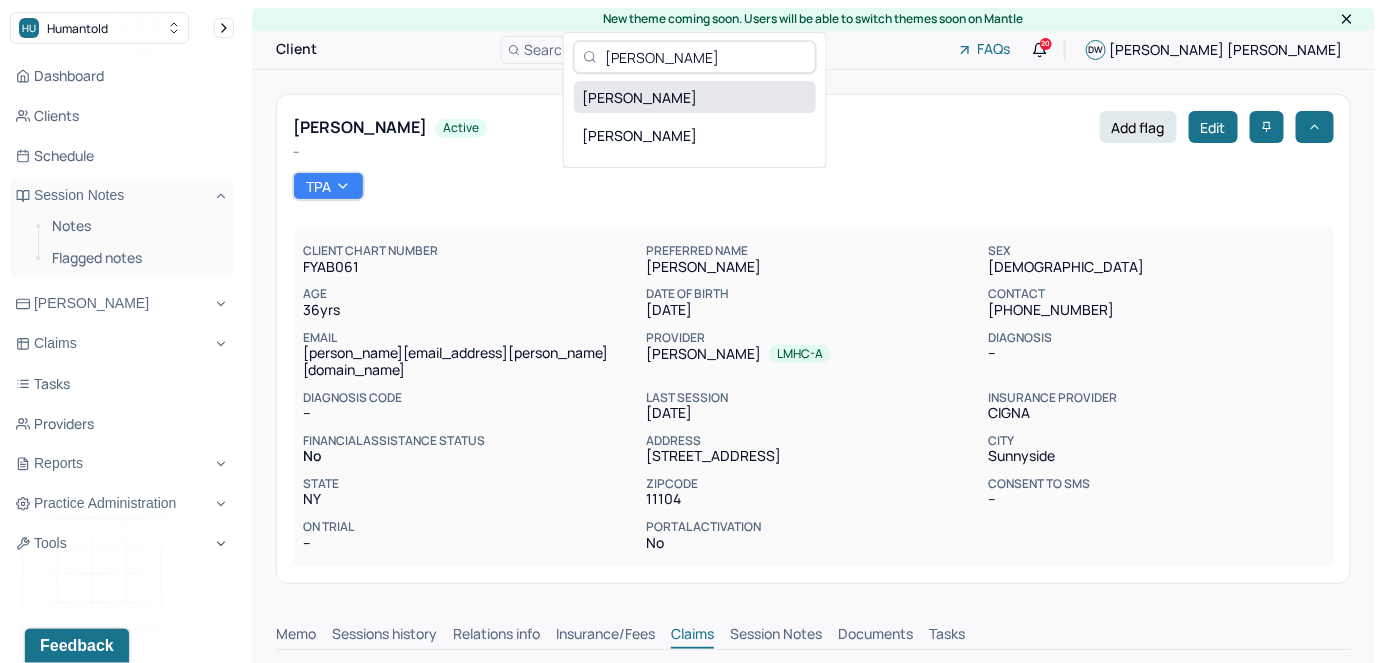 type on "[PERSON_NAME]" 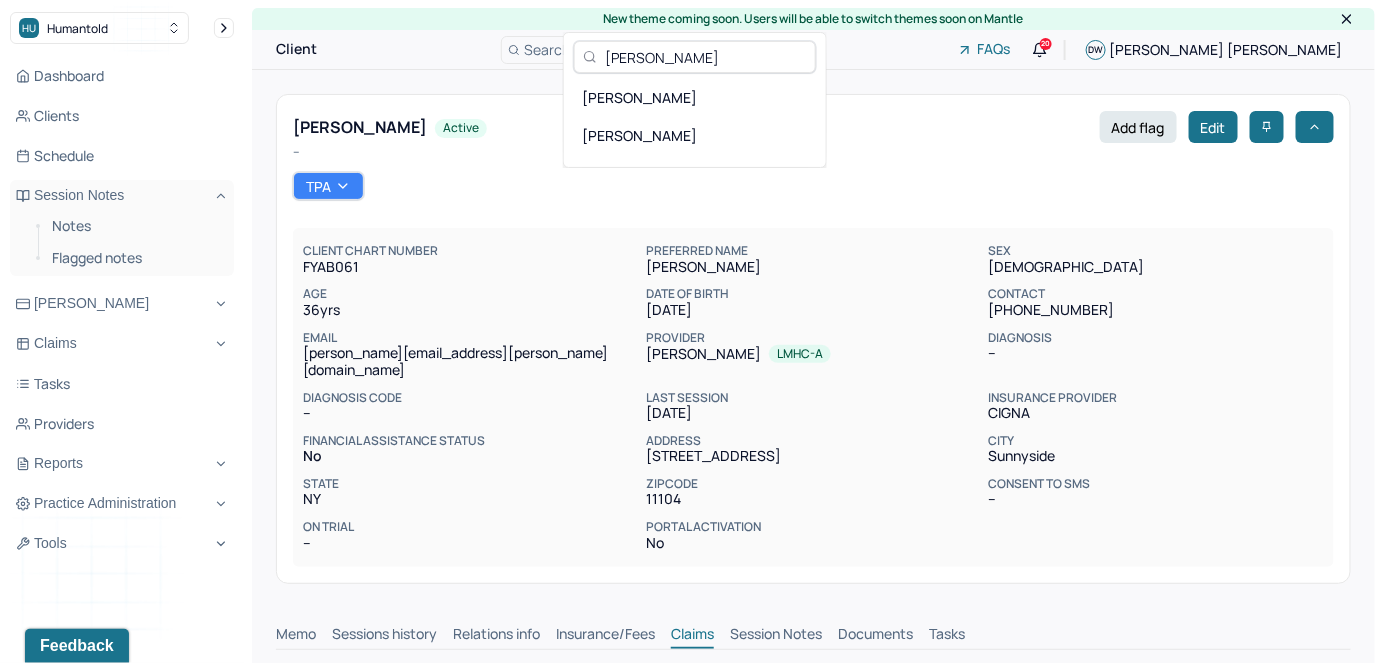 click on "[PERSON_NAME]" at bounding box center (695, 97) 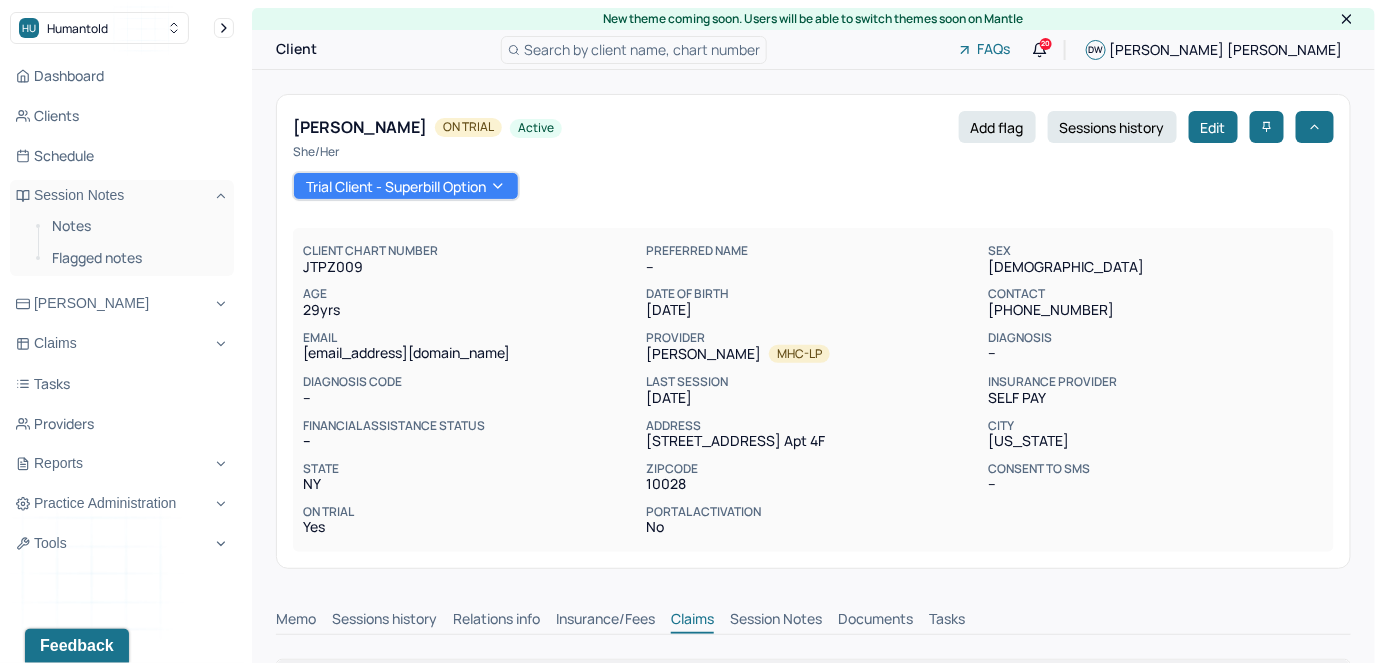 scroll, scrollTop: 1, scrollLeft: 0, axis: vertical 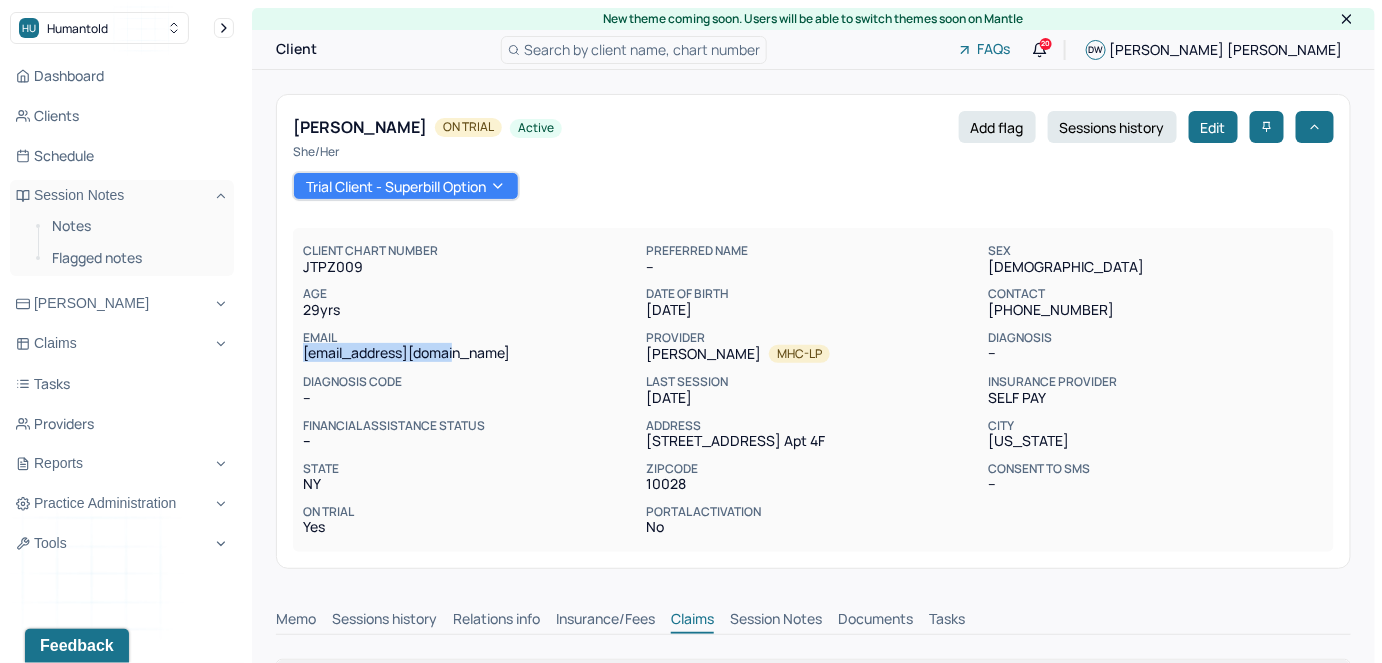 drag, startPoint x: 468, startPoint y: 365, endPoint x: 298, endPoint y: 360, distance: 170.07352 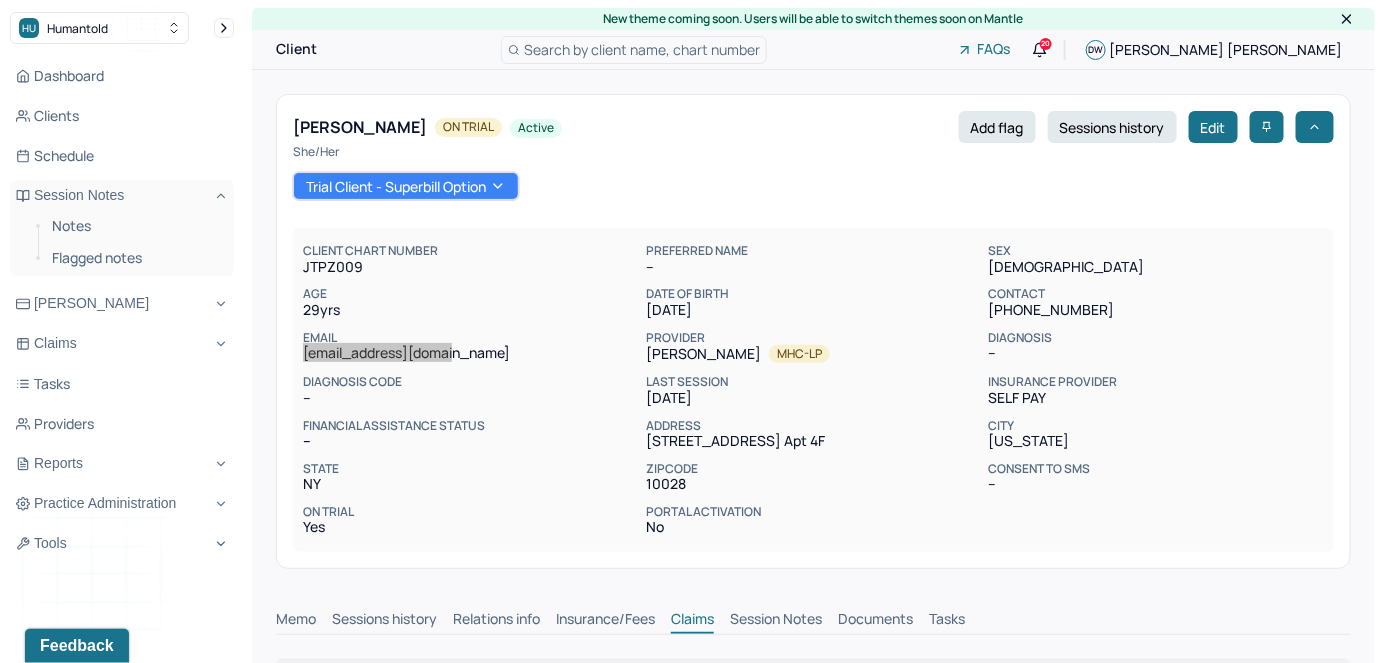 scroll, scrollTop: 1, scrollLeft: 0, axis: vertical 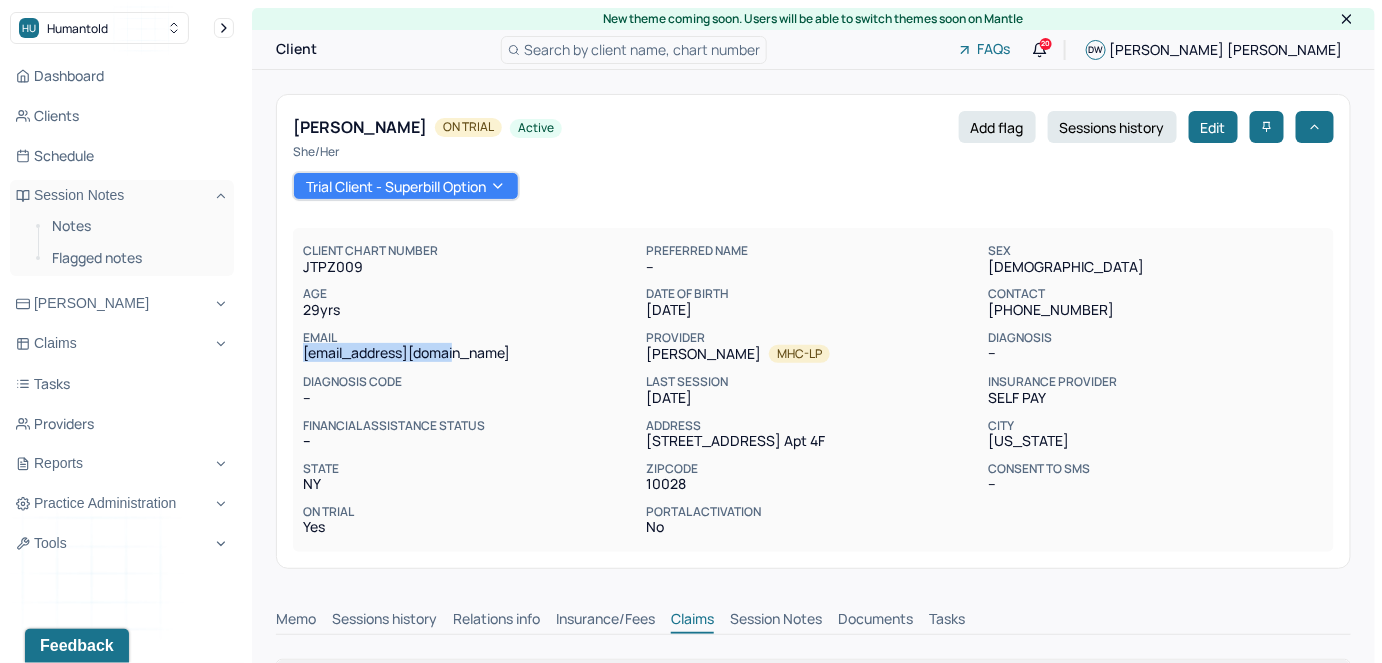click on "Insurance/Fees" at bounding box center [605, 621] 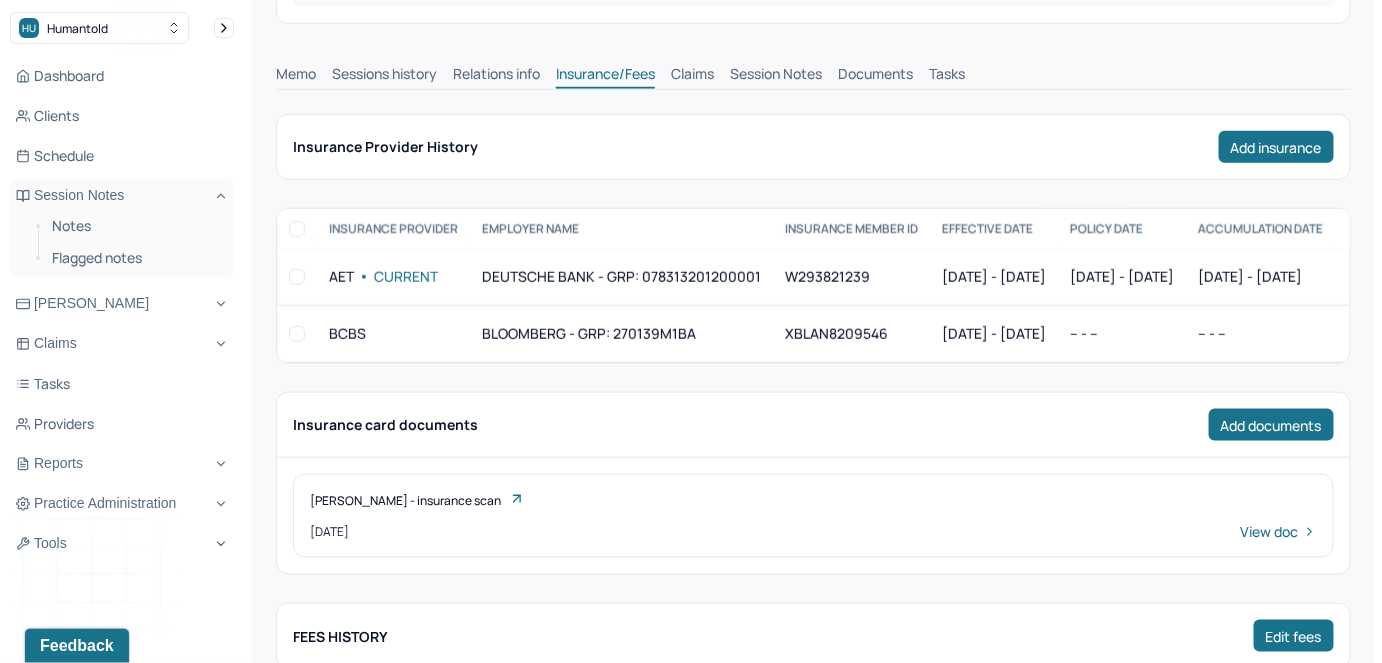 scroll, scrollTop: 0, scrollLeft: 0, axis: both 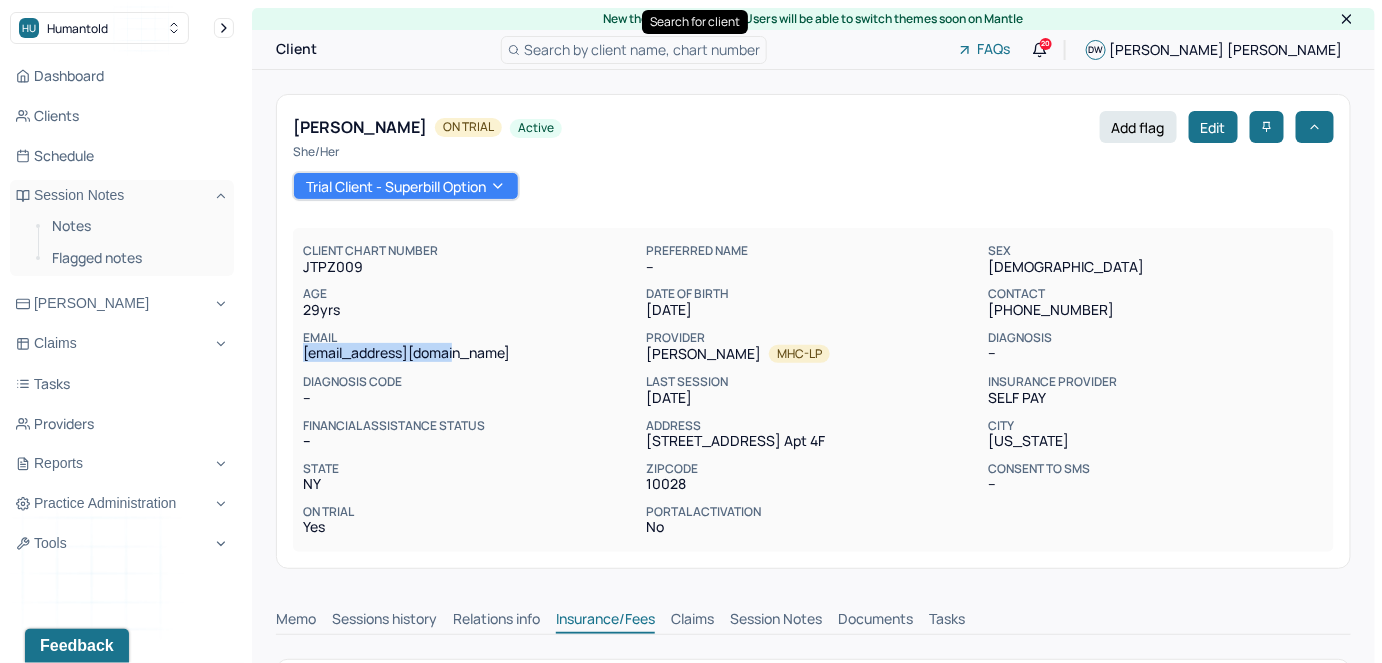 click on "Search by client name, chart number" at bounding box center (642, 49) 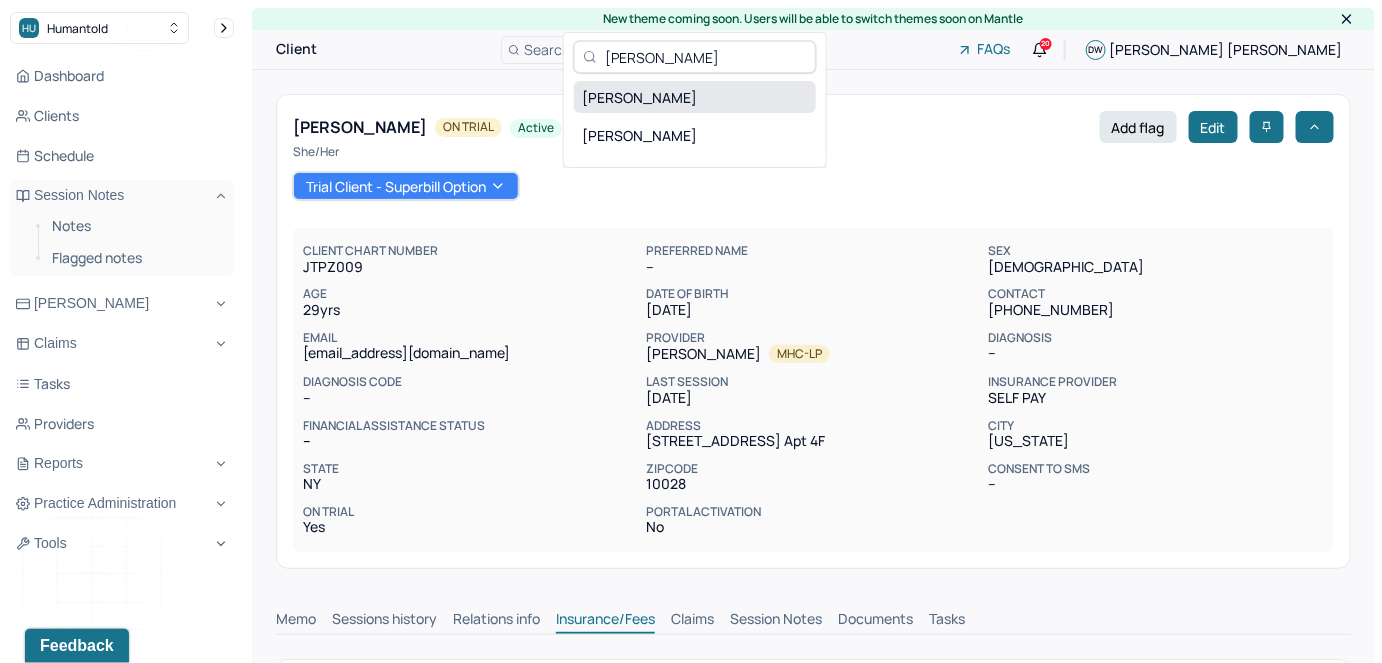 type on "[PERSON_NAME]" 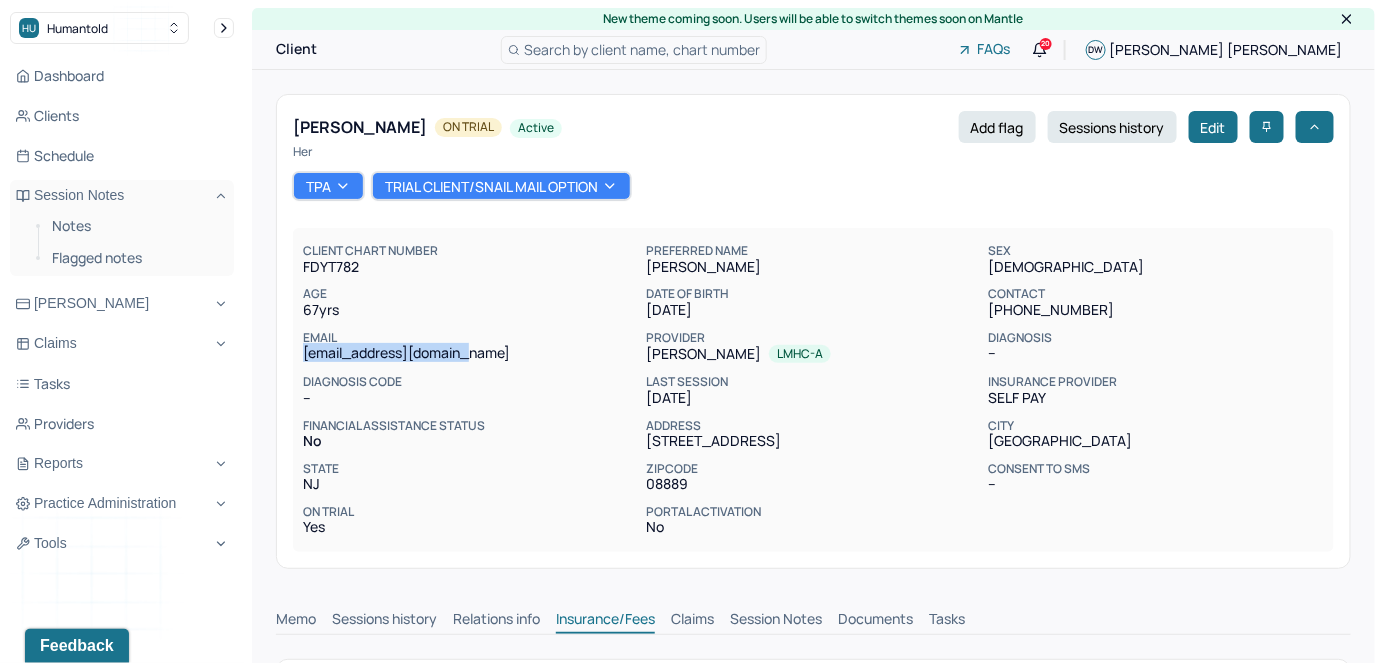 drag, startPoint x: 469, startPoint y: 355, endPoint x: 293, endPoint y: 363, distance: 176.18172 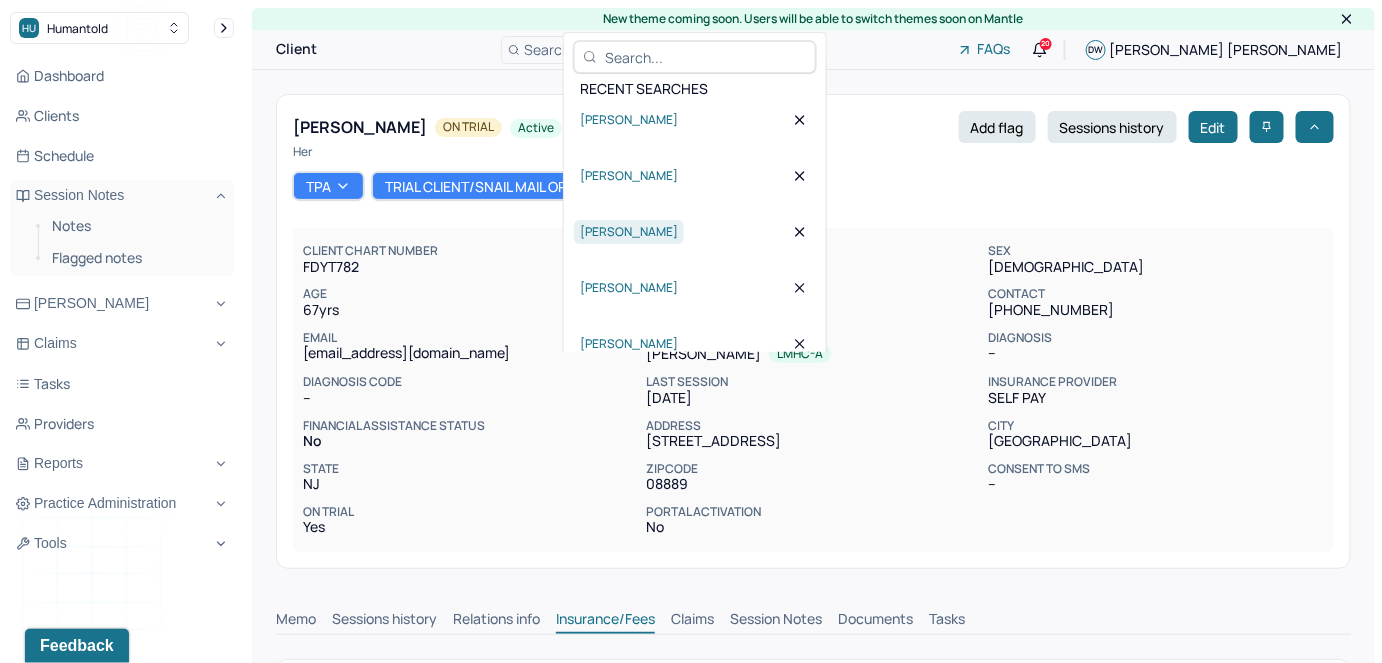 type 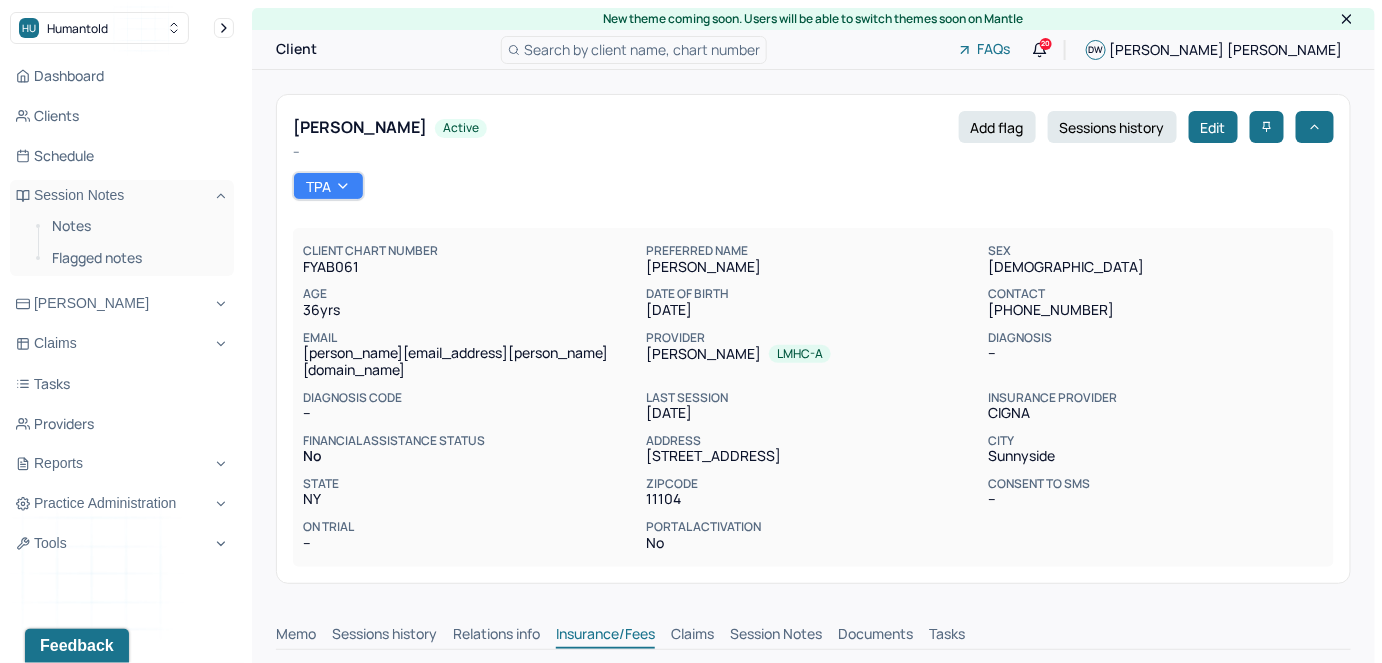 drag, startPoint x: 498, startPoint y: 127, endPoint x: 440, endPoint y: 127, distance: 58 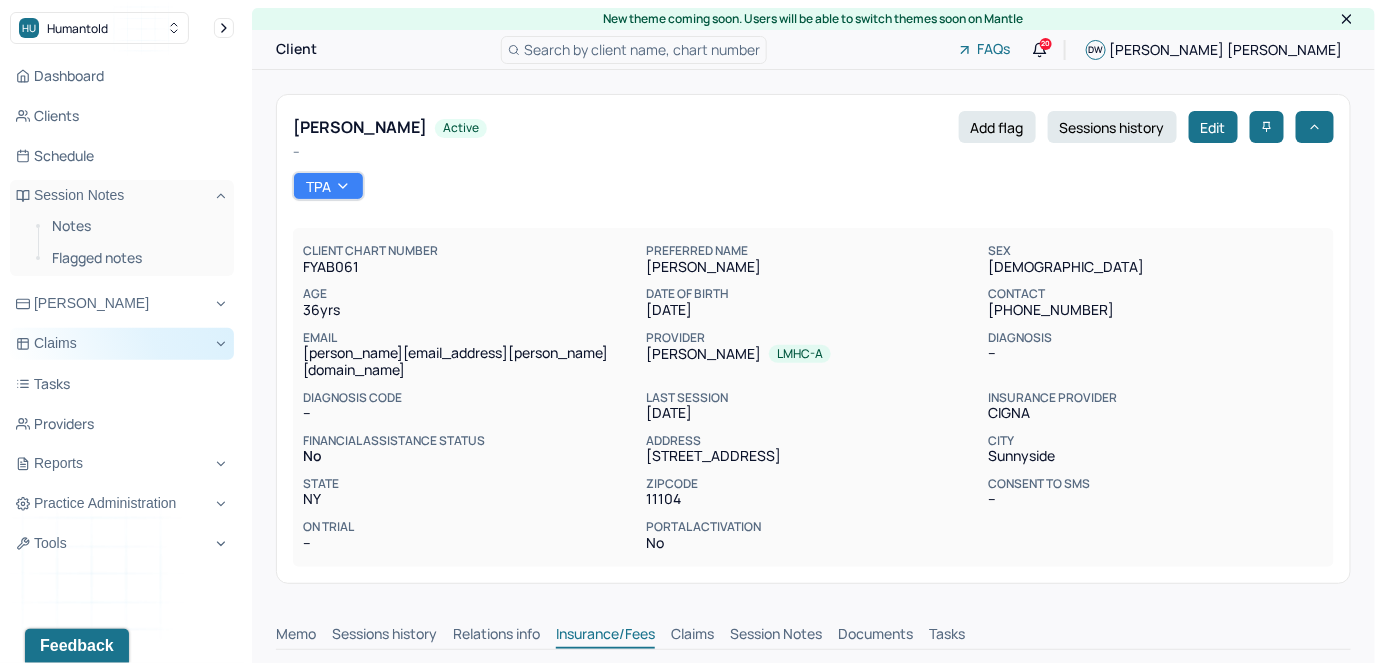 copy on "[PERSON_NAME]" 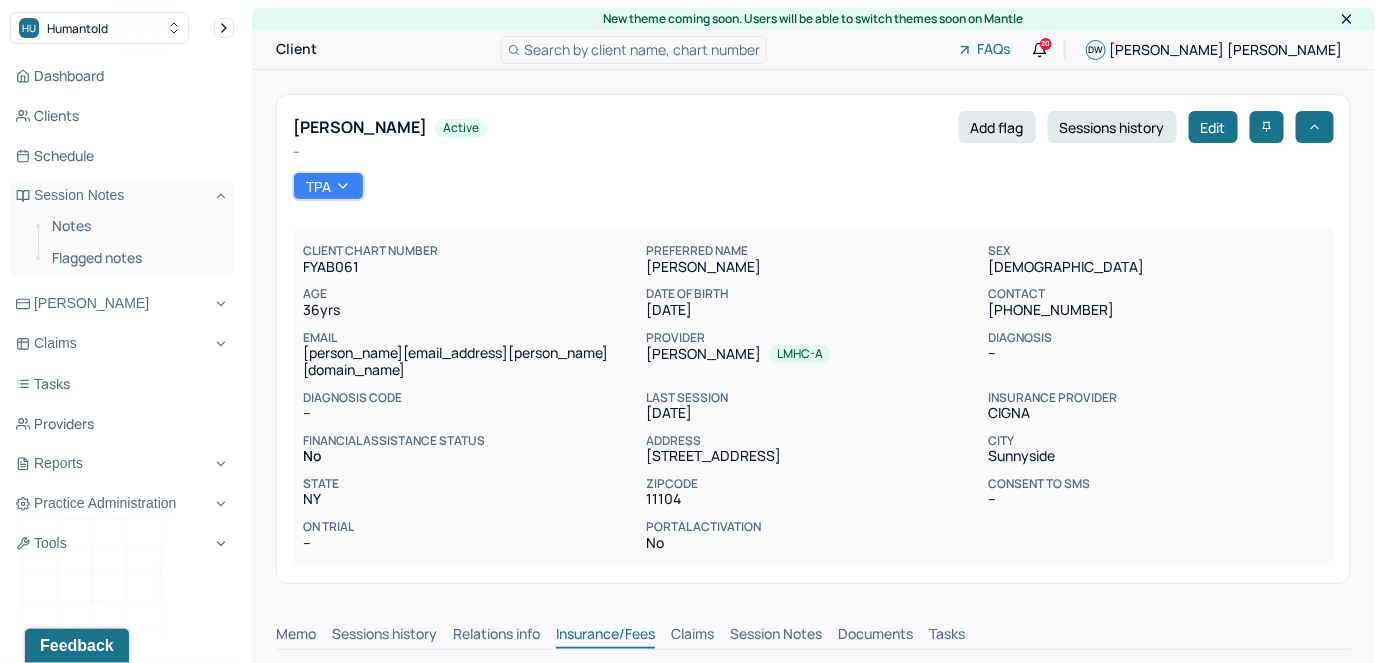 drag, startPoint x: 433, startPoint y: 123, endPoint x: 258, endPoint y: 120, distance: 175.02571 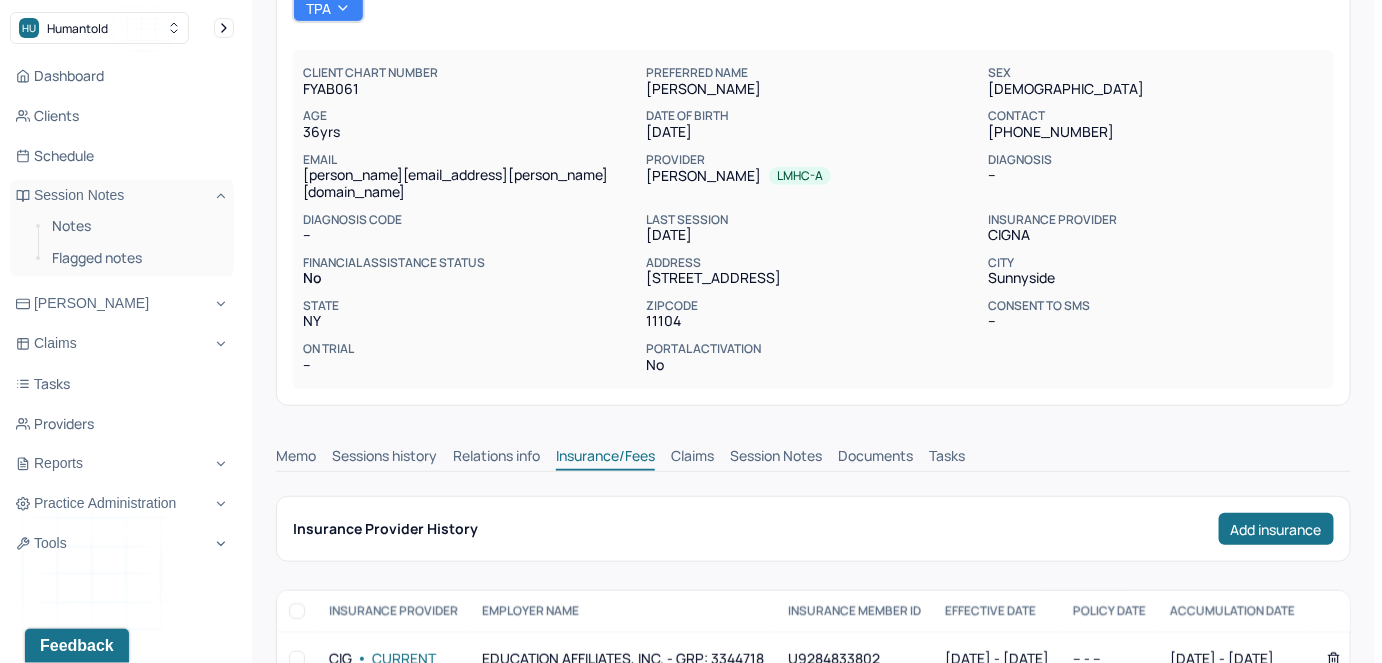 scroll, scrollTop: 181, scrollLeft: 0, axis: vertical 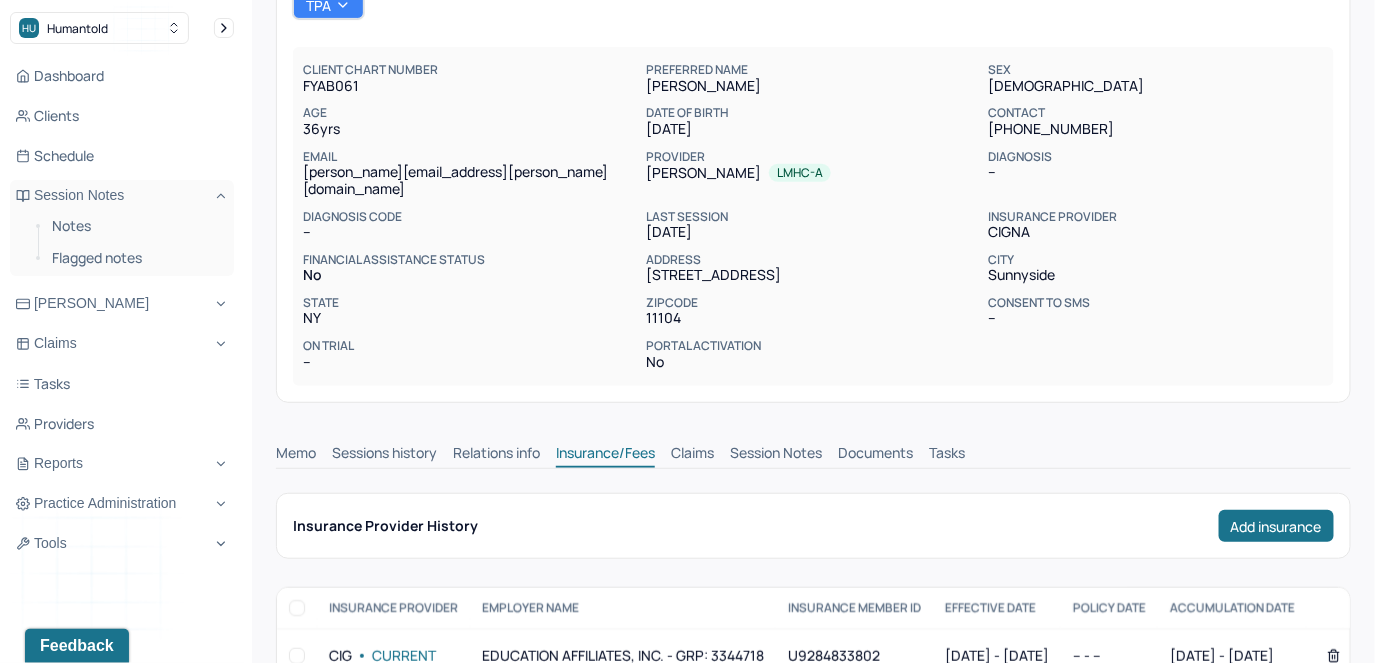 click on "Claims" at bounding box center (692, 455) 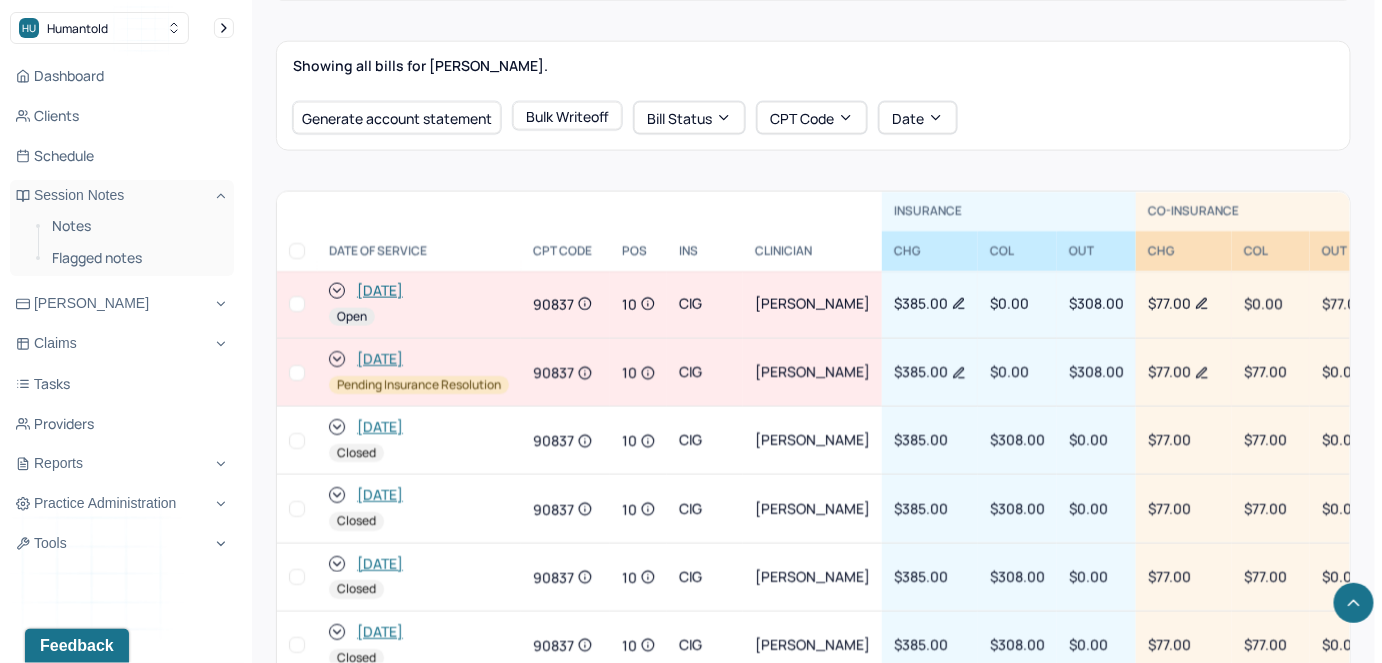 scroll, scrollTop: 909, scrollLeft: 0, axis: vertical 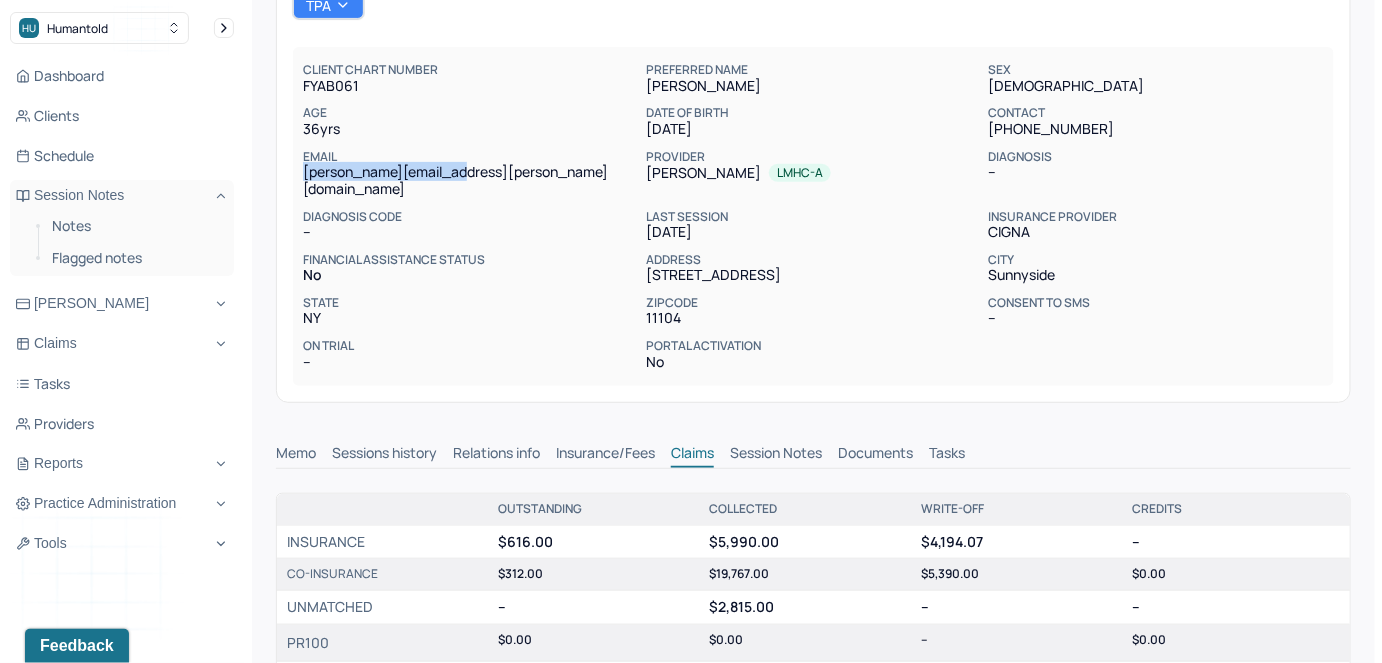 drag, startPoint x: 472, startPoint y: 172, endPoint x: 281, endPoint y: 184, distance: 191.37659 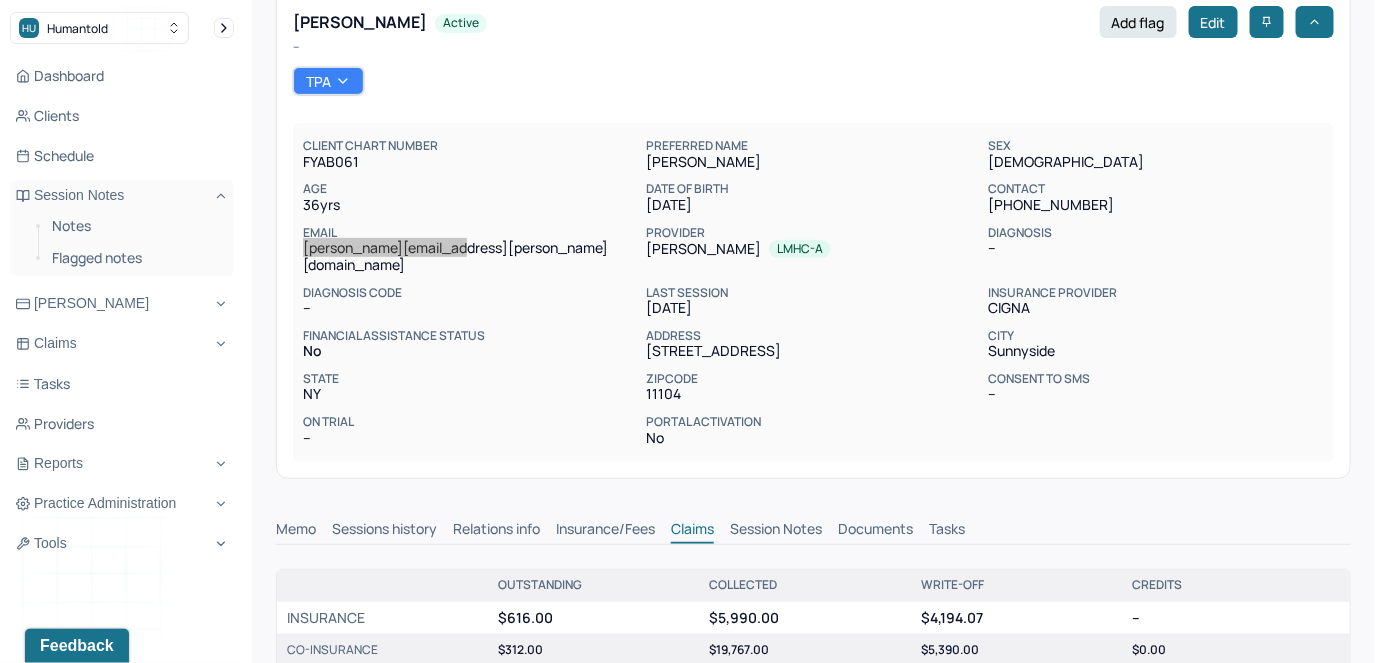 scroll, scrollTop: 0, scrollLeft: 0, axis: both 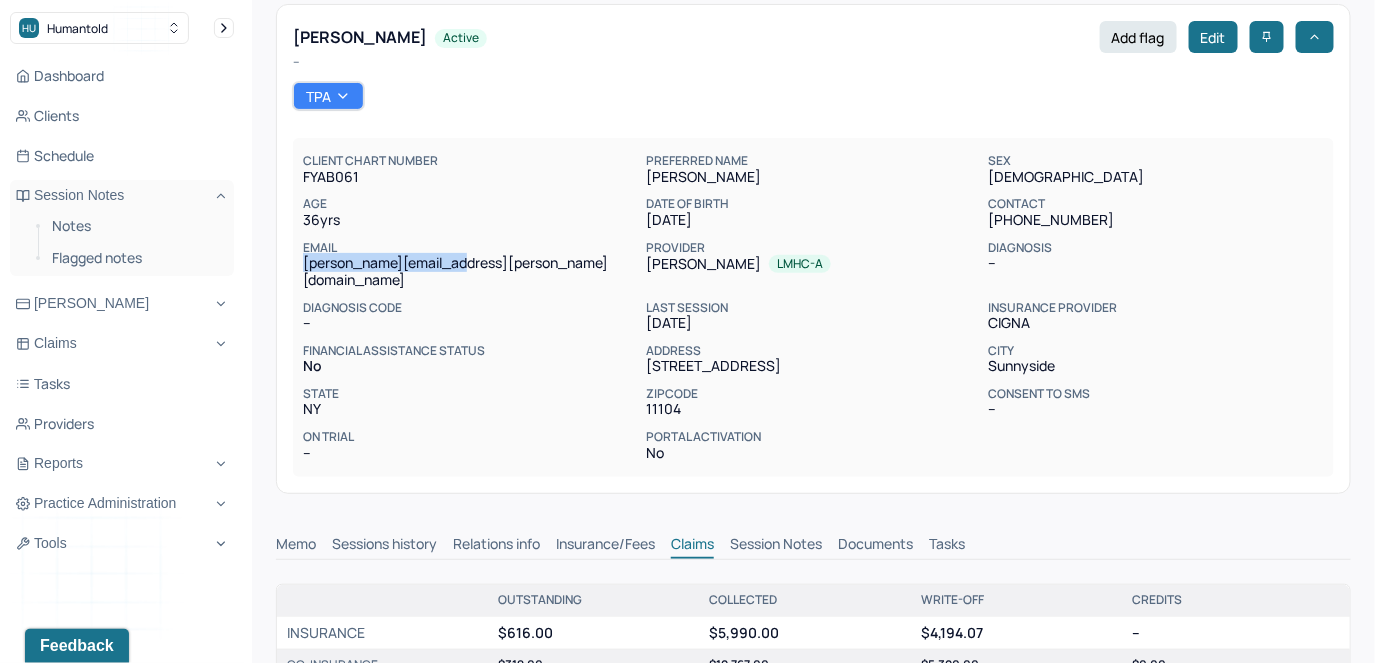 click on "Insurance/Fees" at bounding box center (605, 546) 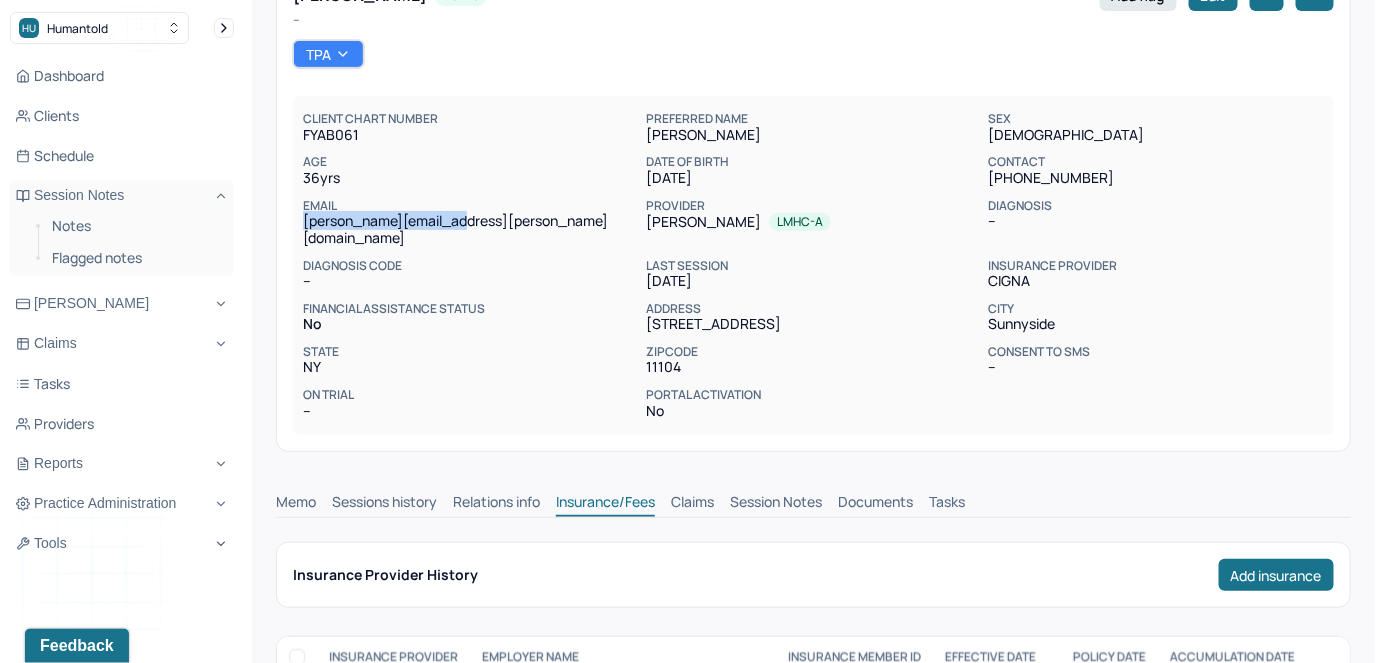 scroll, scrollTop: 0, scrollLeft: 0, axis: both 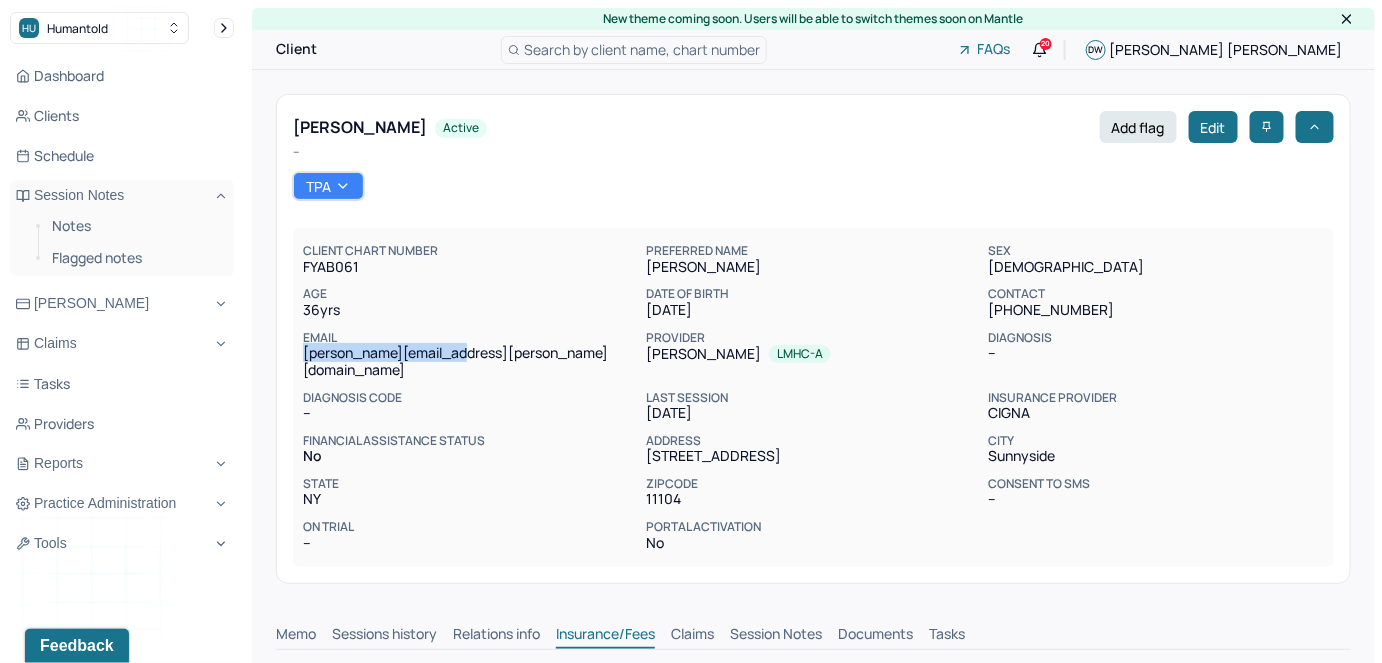click on "Claims" at bounding box center (692, 636) 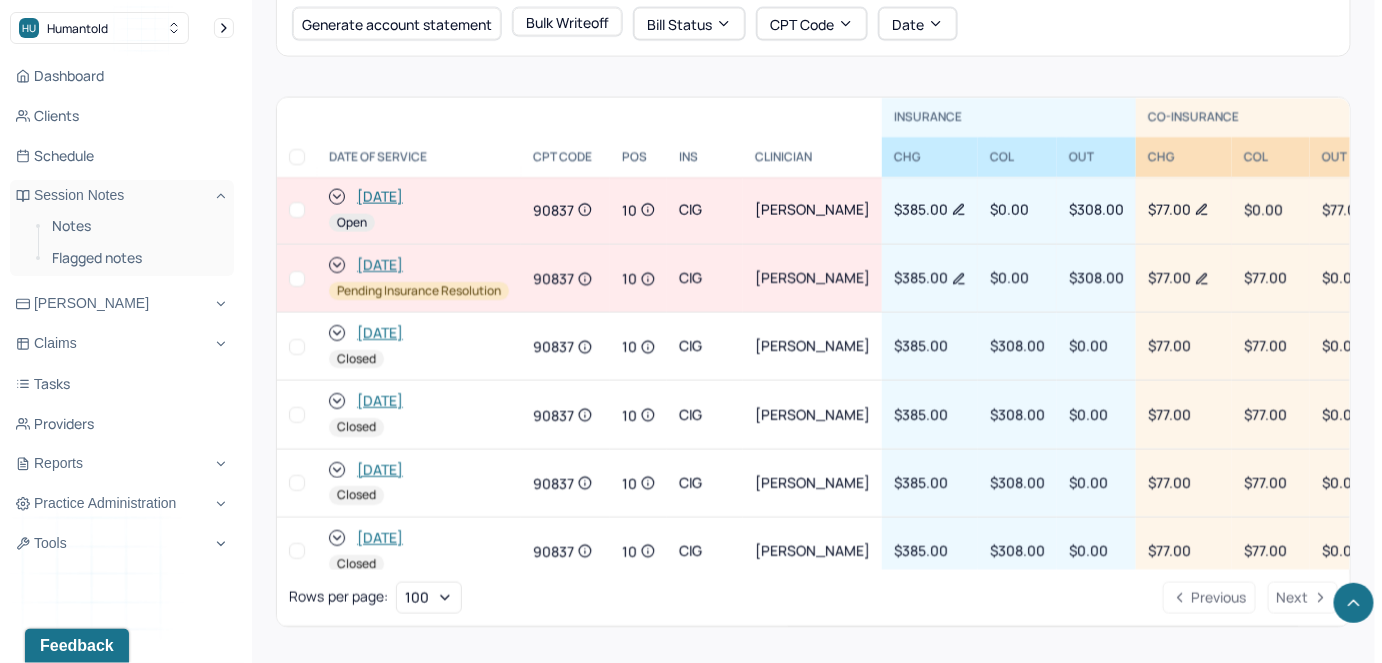 scroll, scrollTop: 1000, scrollLeft: 0, axis: vertical 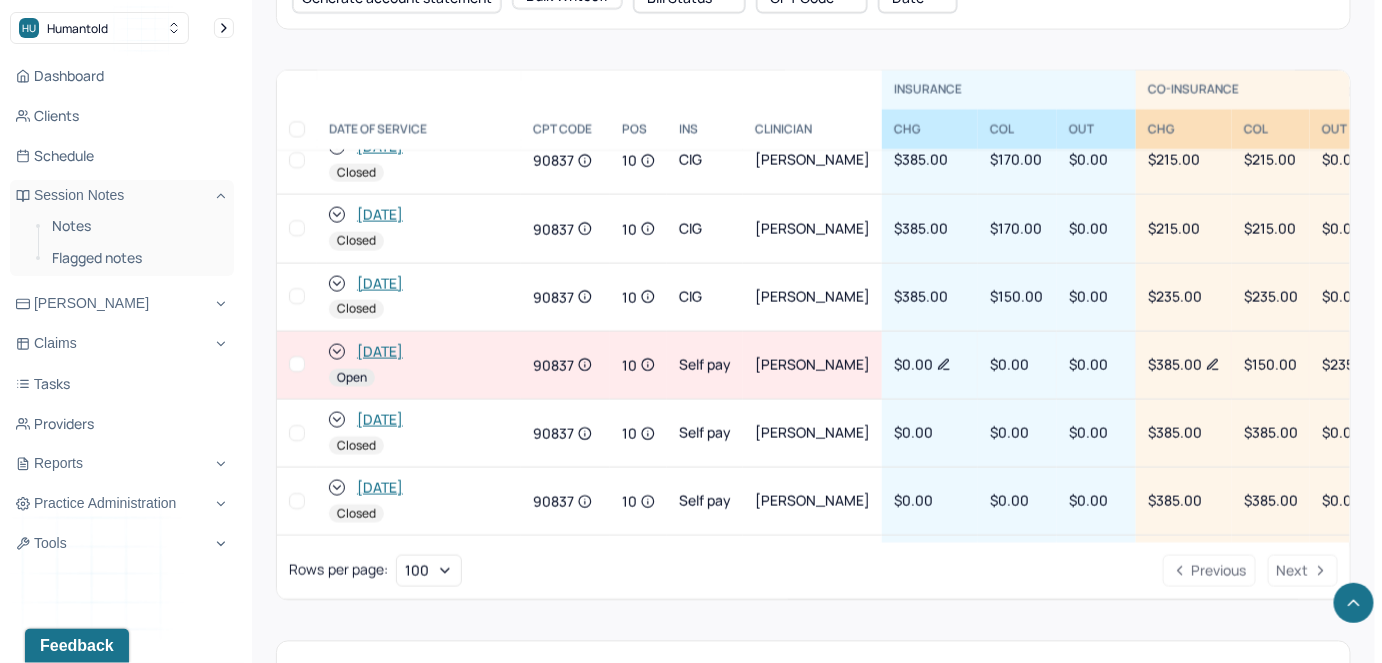 click 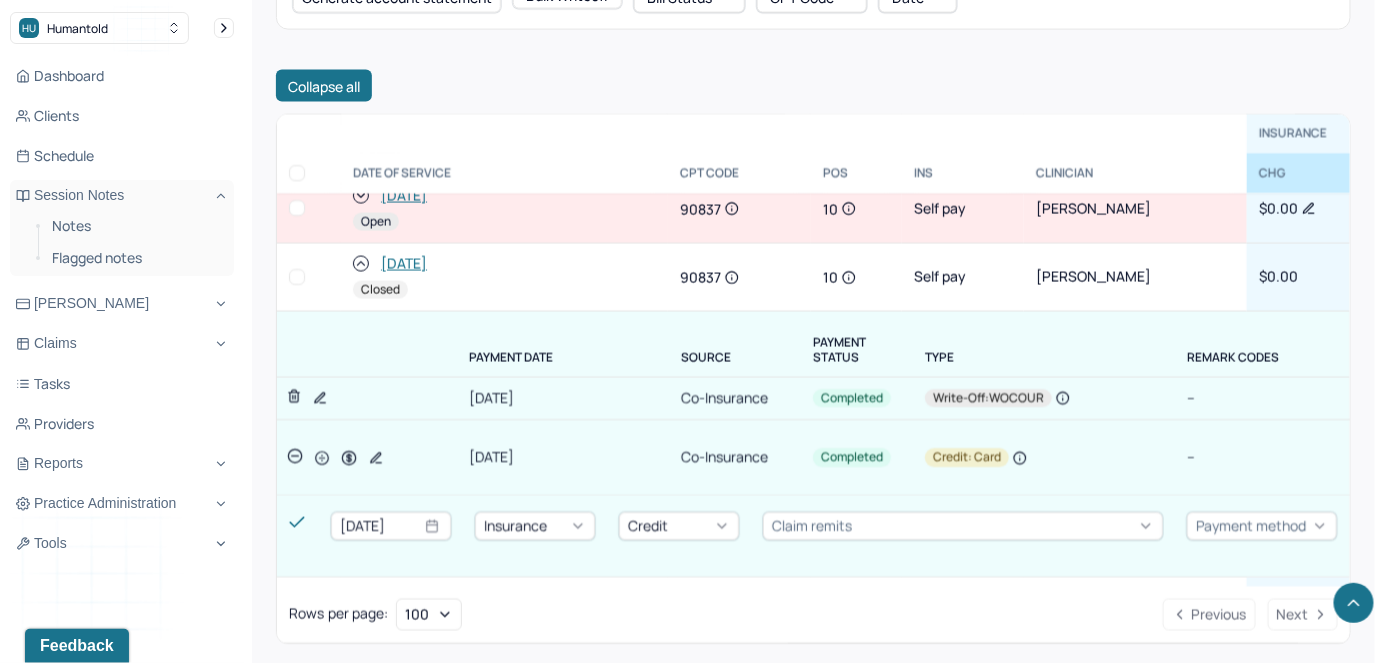 scroll, scrollTop: 2272, scrollLeft: 0, axis: vertical 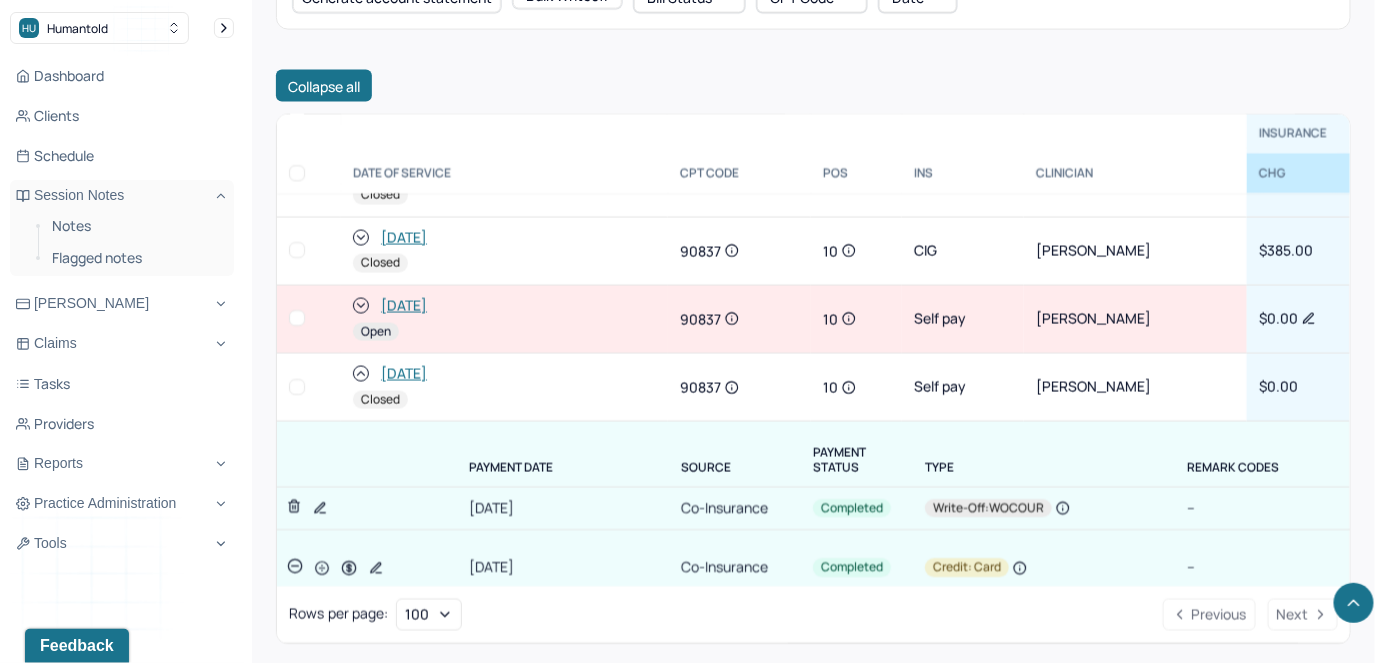 click 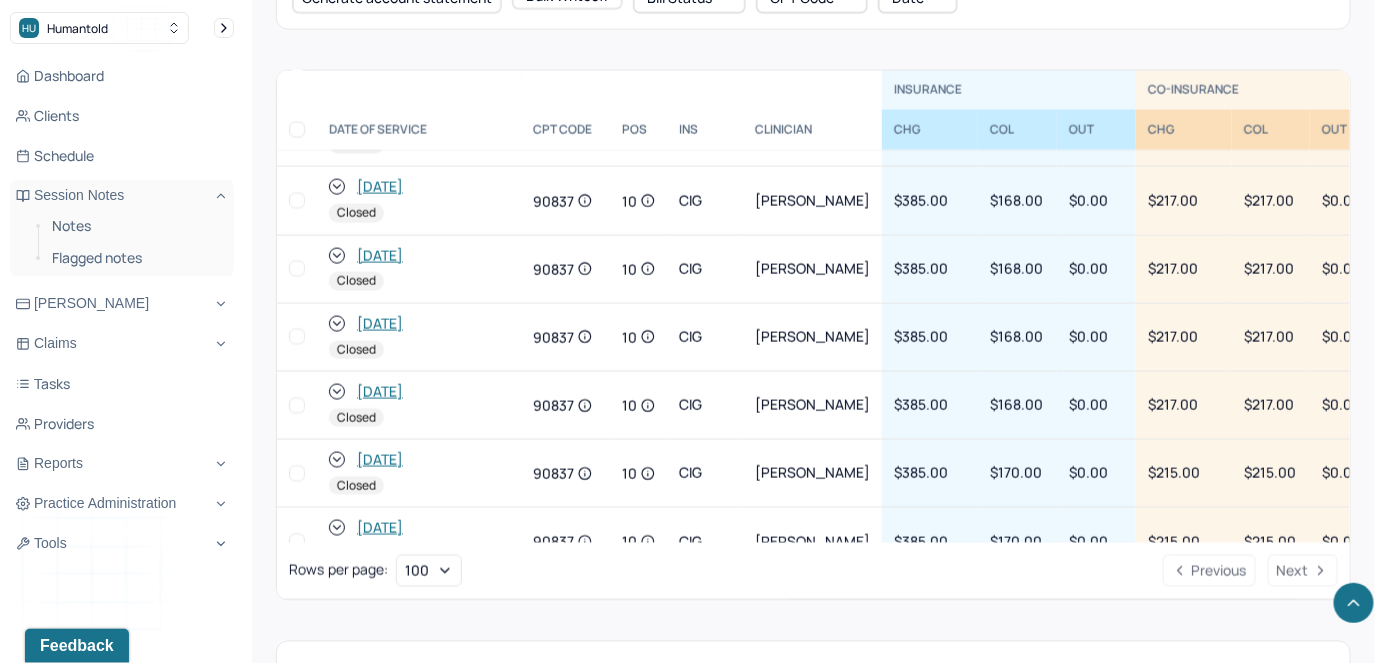 scroll, scrollTop: 1272, scrollLeft: 0, axis: vertical 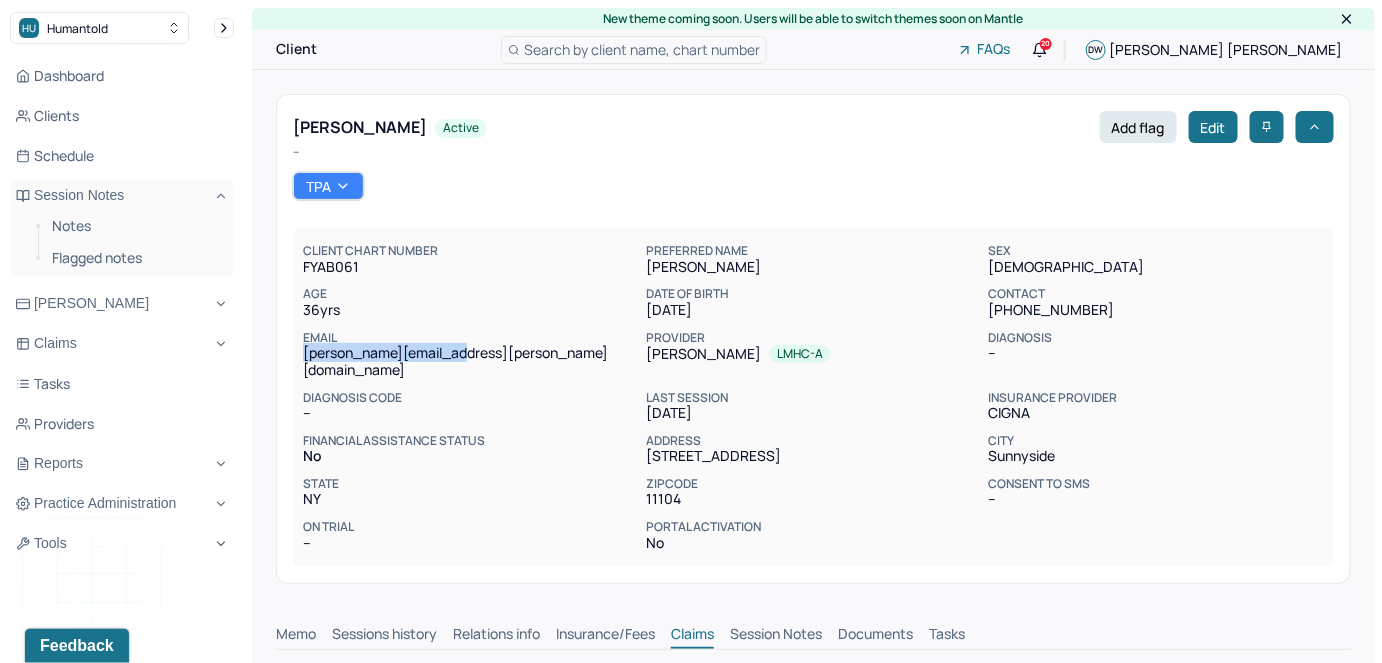 click on "[PERSON_NAME][EMAIL_ADDRESS][PERSON_NAME][DOMAIN_NAME]" at bounding box center (470, 362) 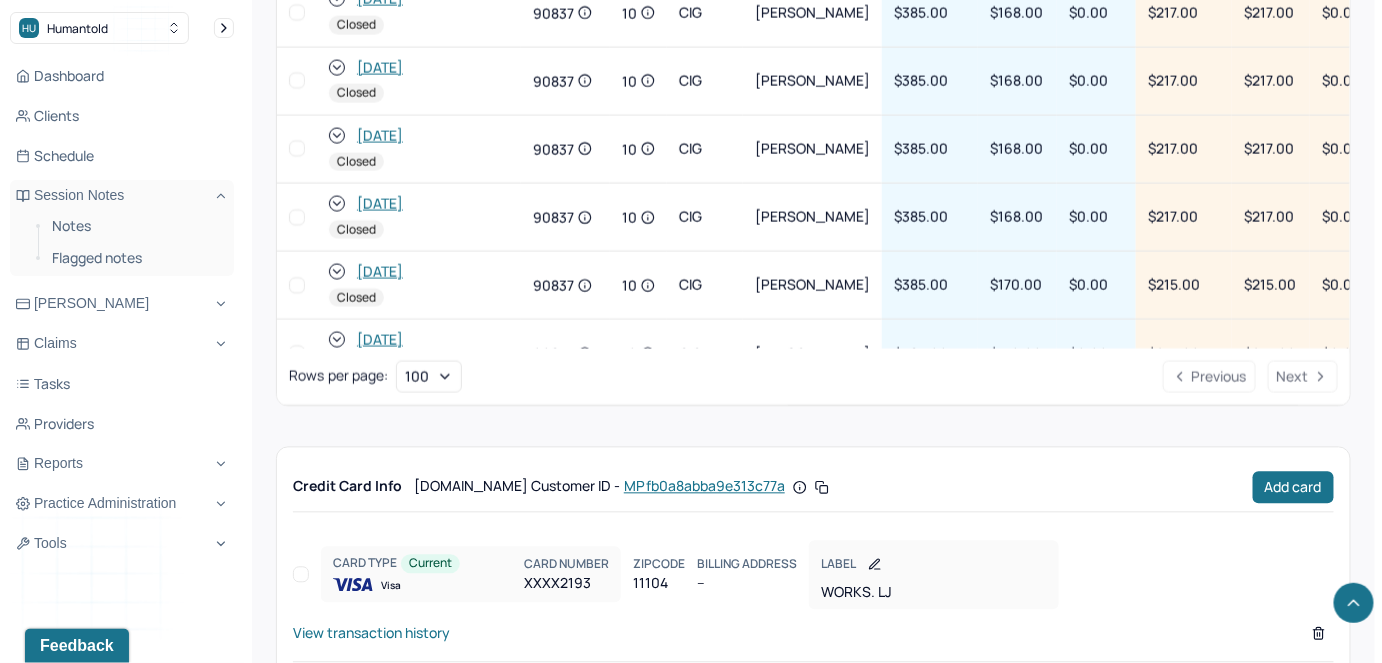 scroll, scrollTop: 1181, scrollLeft: 0, axis: vertical 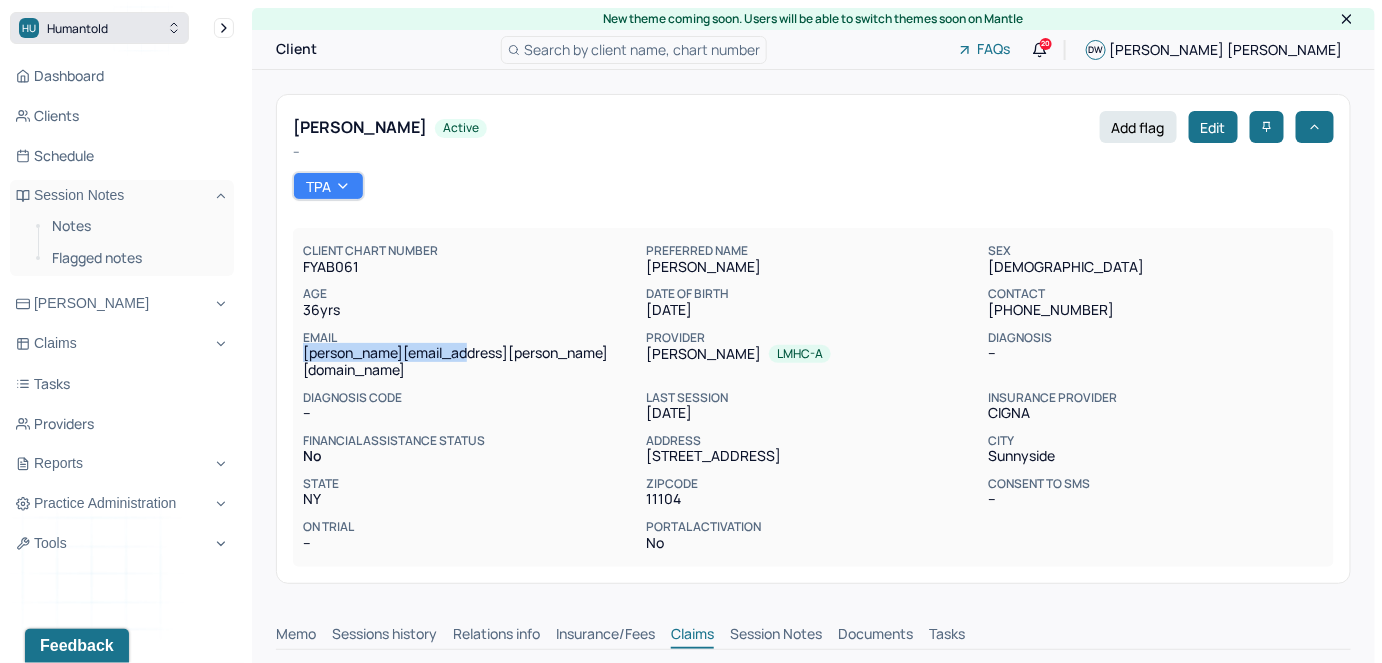 click on "HU Humantold" at bounding box center [99, 28] 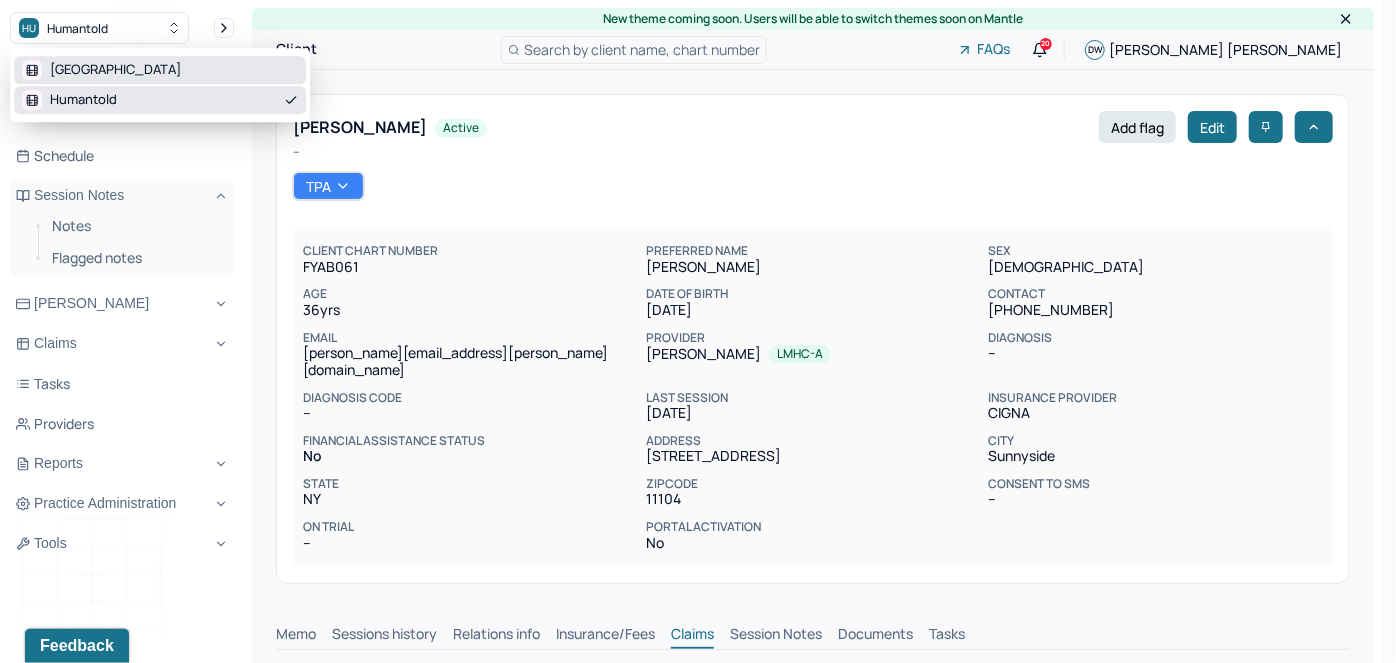 click on "[GEOGRAPHIC_DATA]" at bounding box center (160, 70) 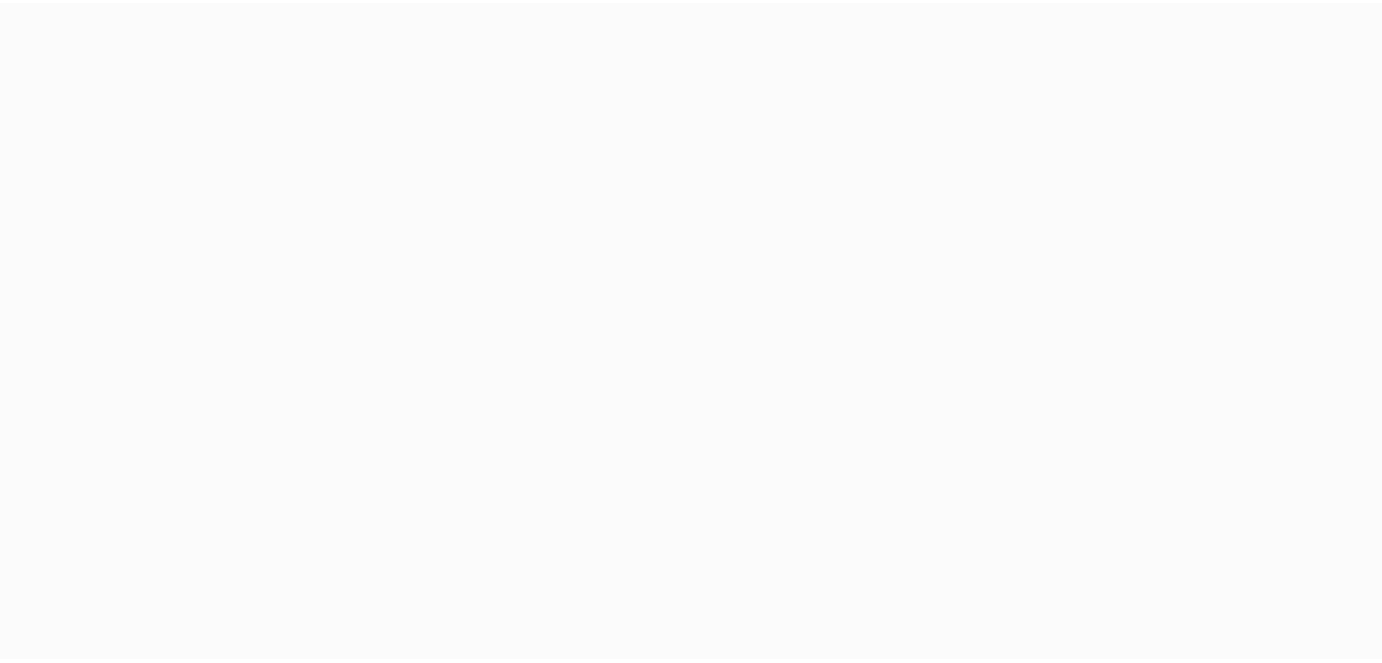scroll, scrollTop: 0, scrollLeft: 0, axis: both 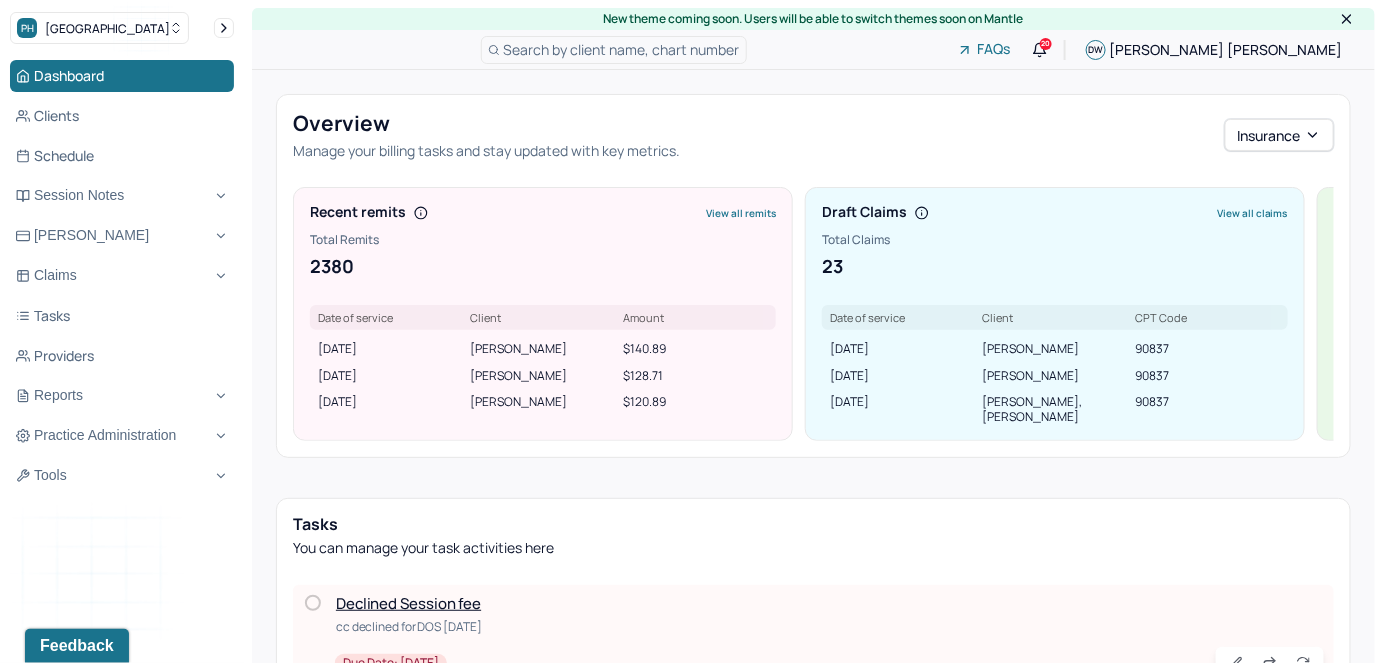 click on "Search by client name, chart number" at bounding box center [622, 49] 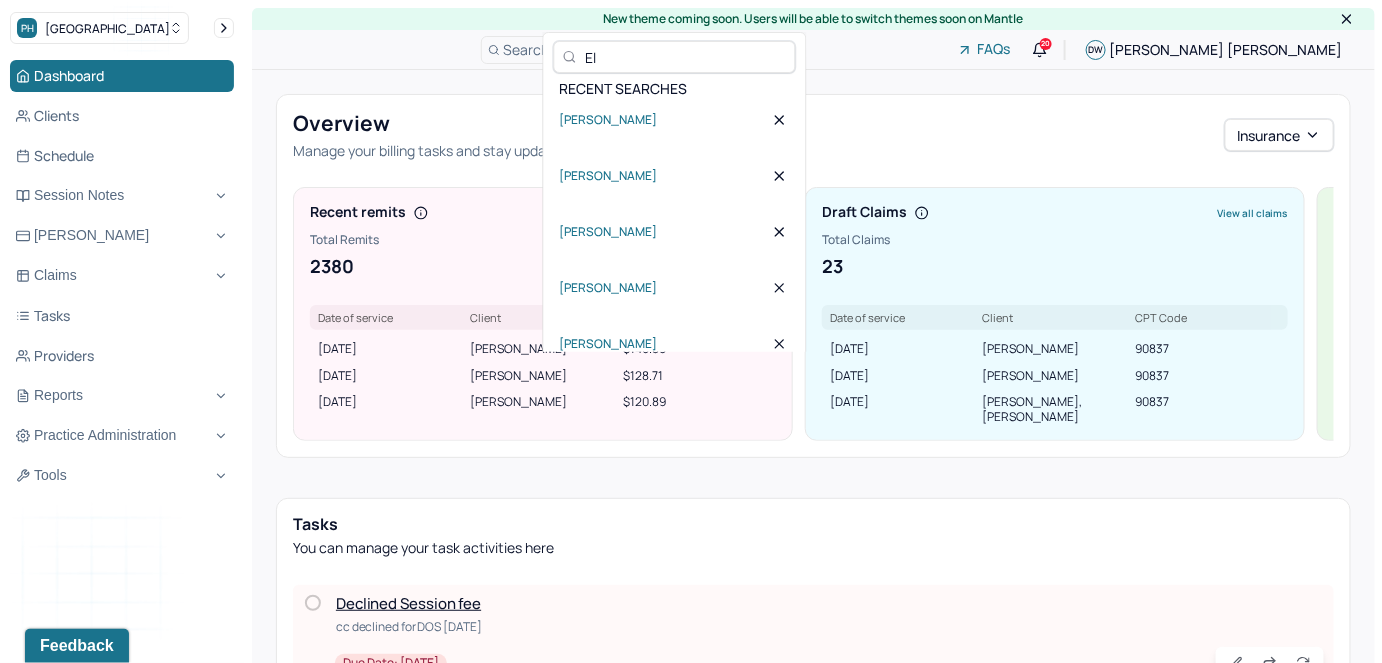 type on "E" 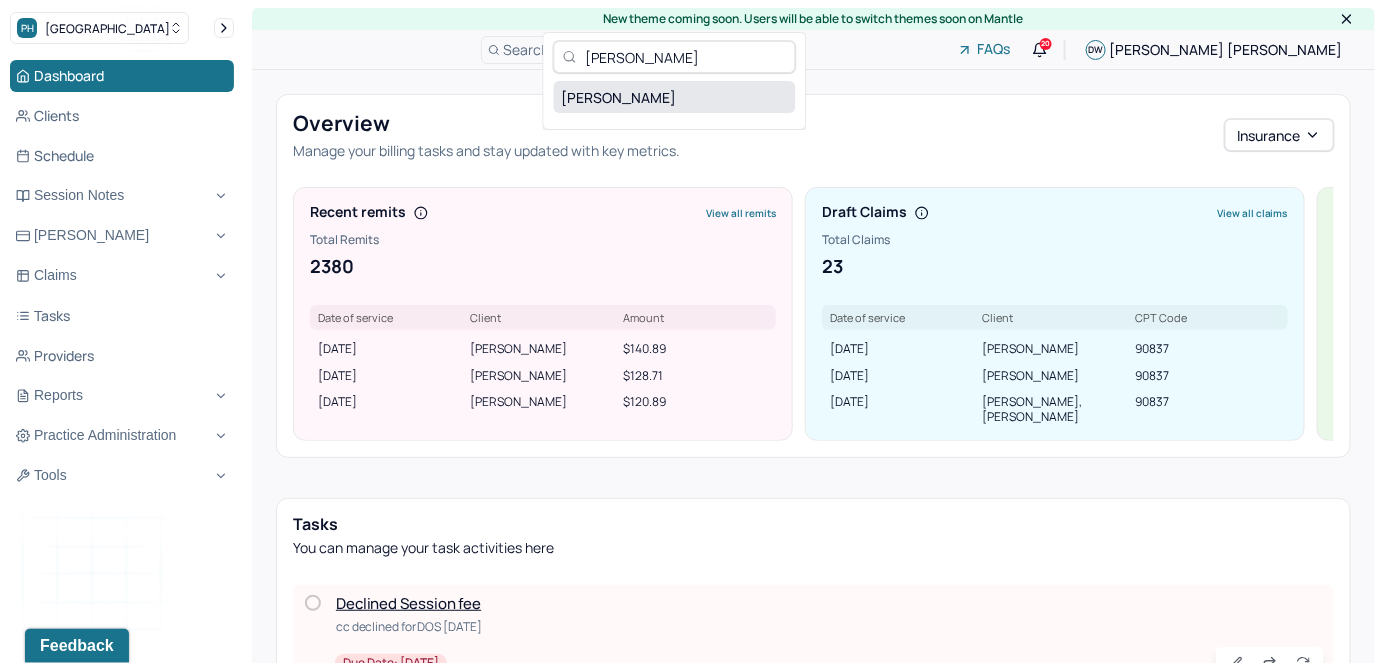 type on "Eladio" 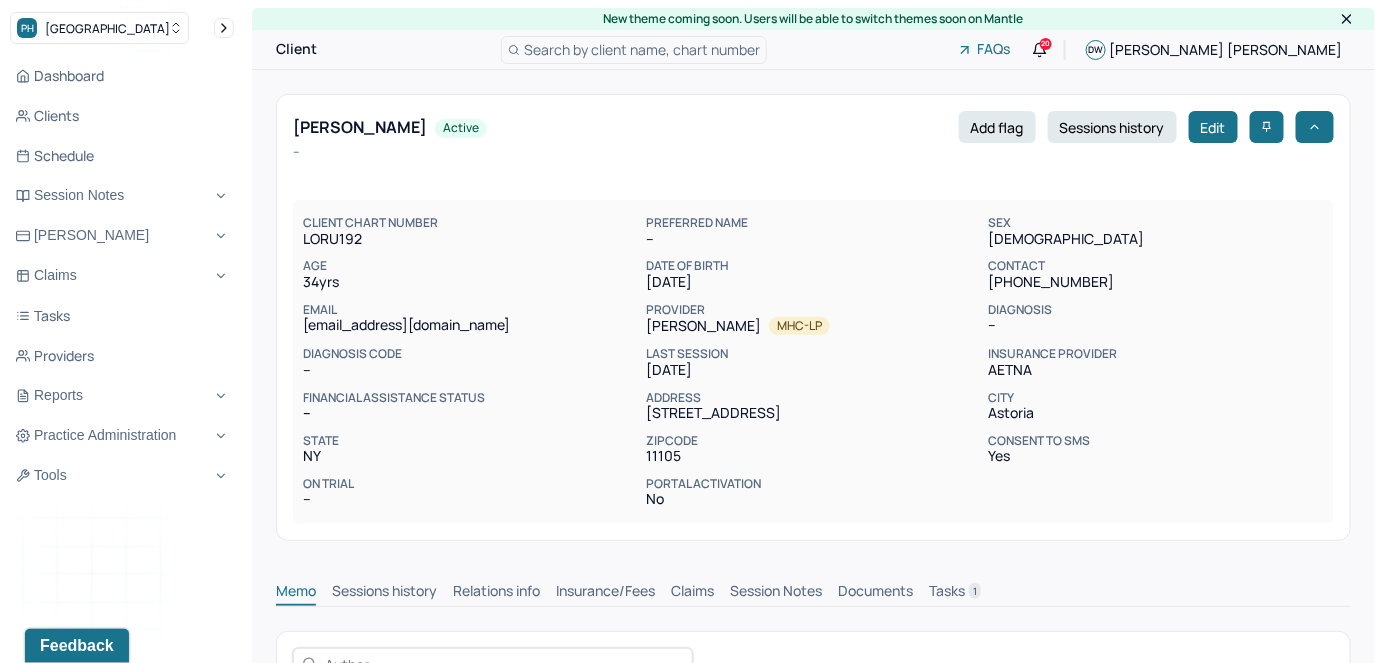 scroll, scrollTop: 1, scrollLeft: 0, axis: vertical 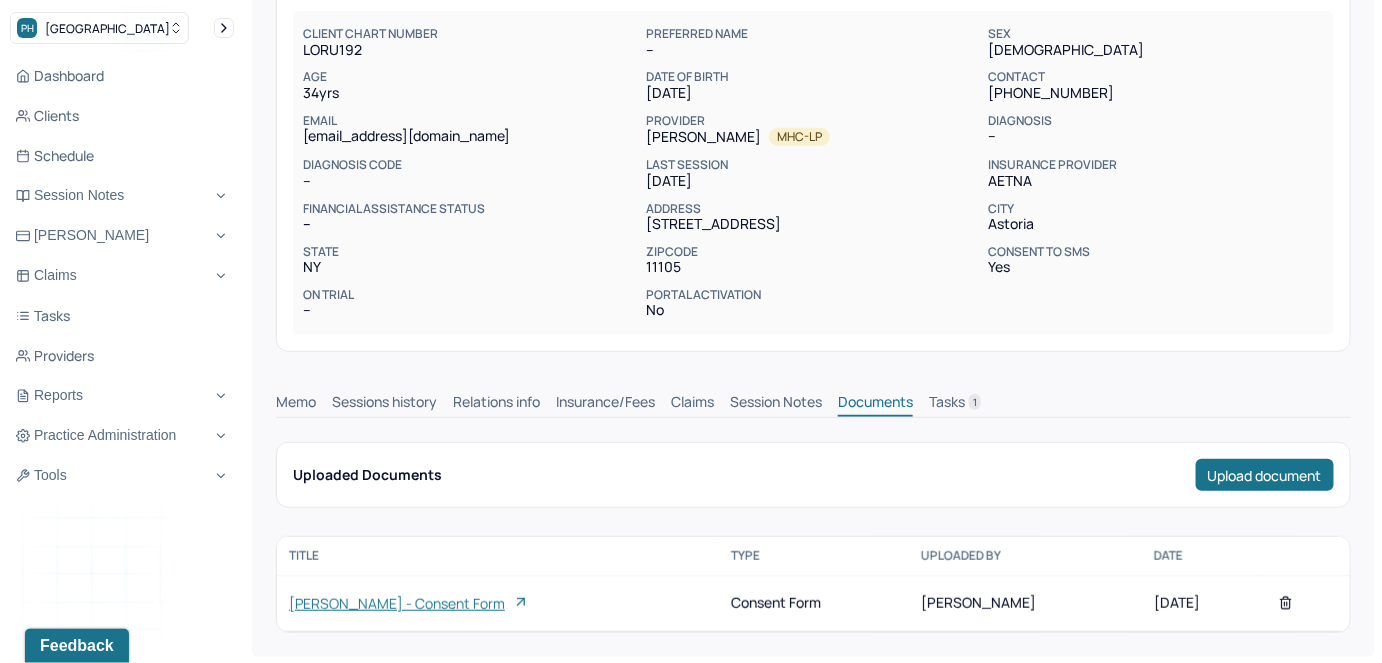 click on "Eladio Ramon Ledesma - consent form" at bounding box center [397, 603] 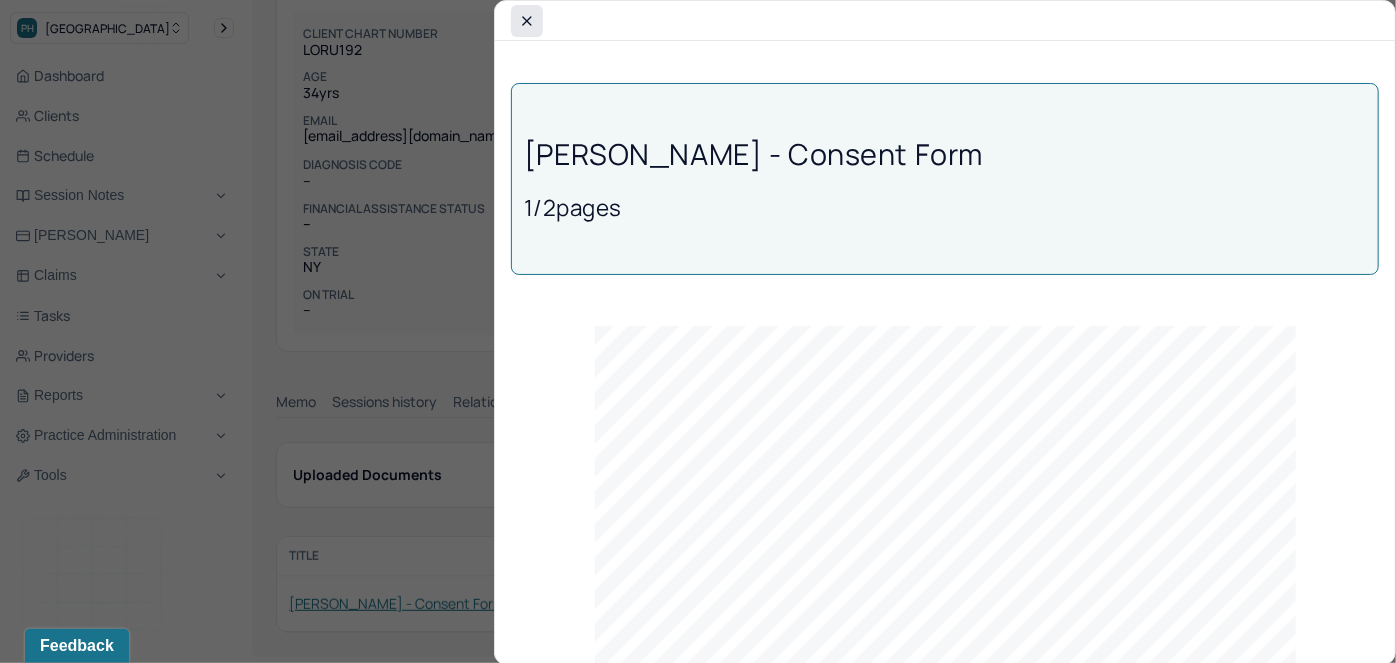 click 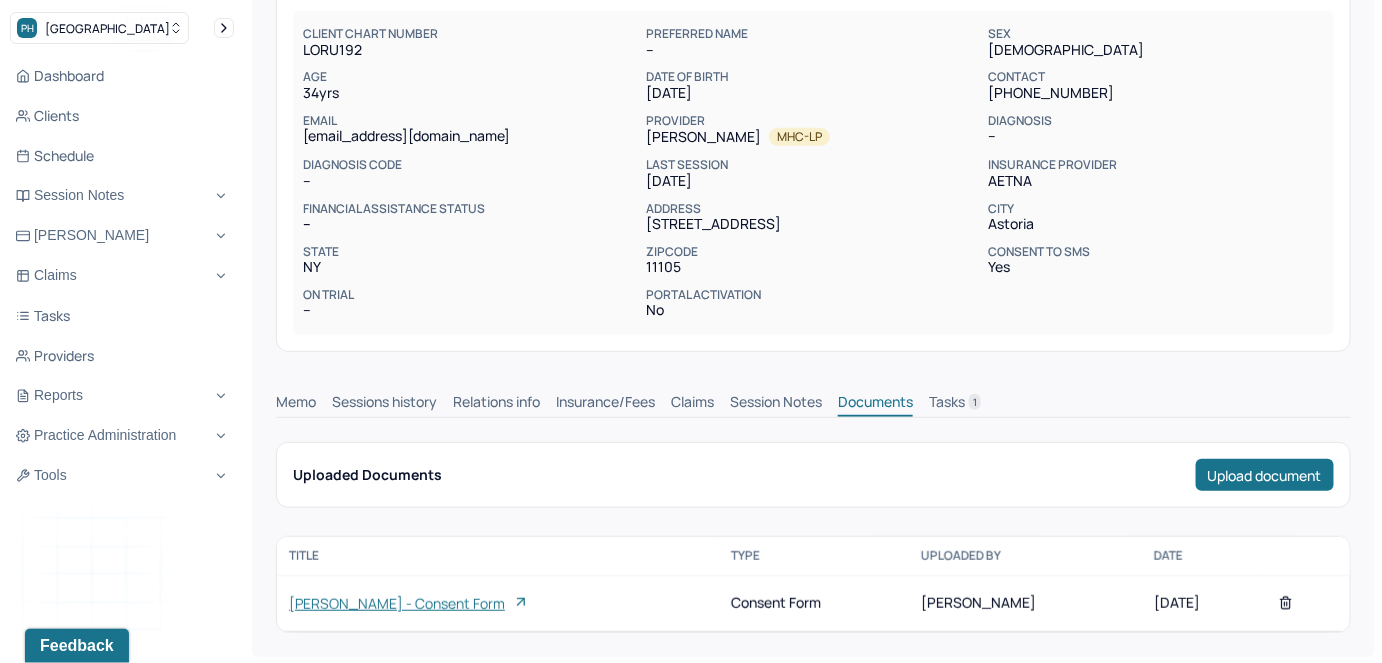 scroll, scrollTop: 0, scrollLeft: 0, axis: both 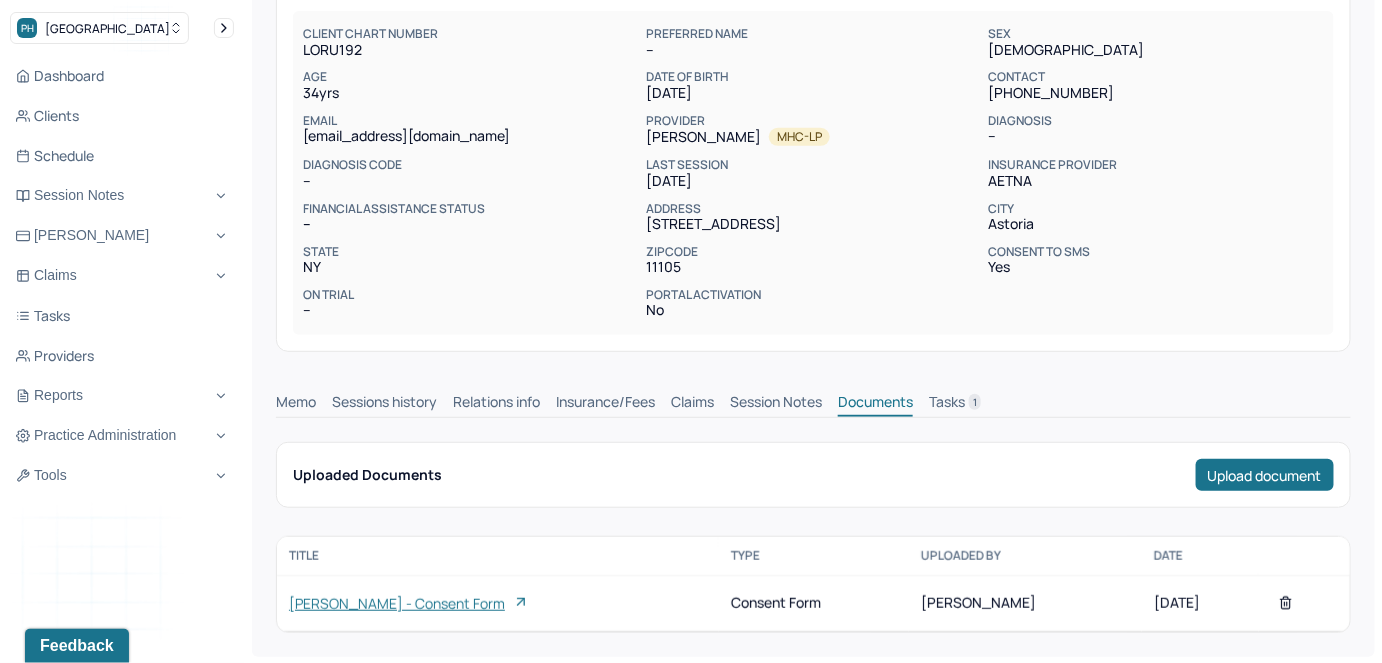 click on "Eladio Ramon Ledesma - consent form" at bounding box center [397, 603] 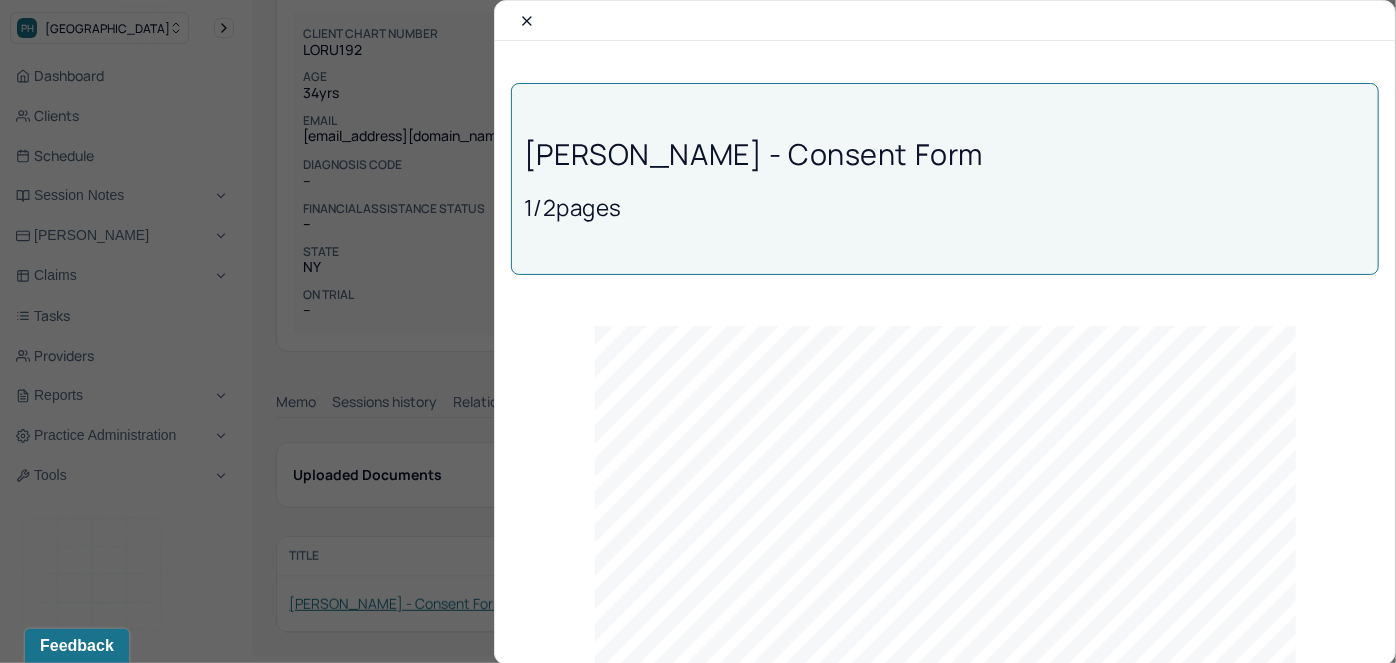 click at bounding box center [698, 331] 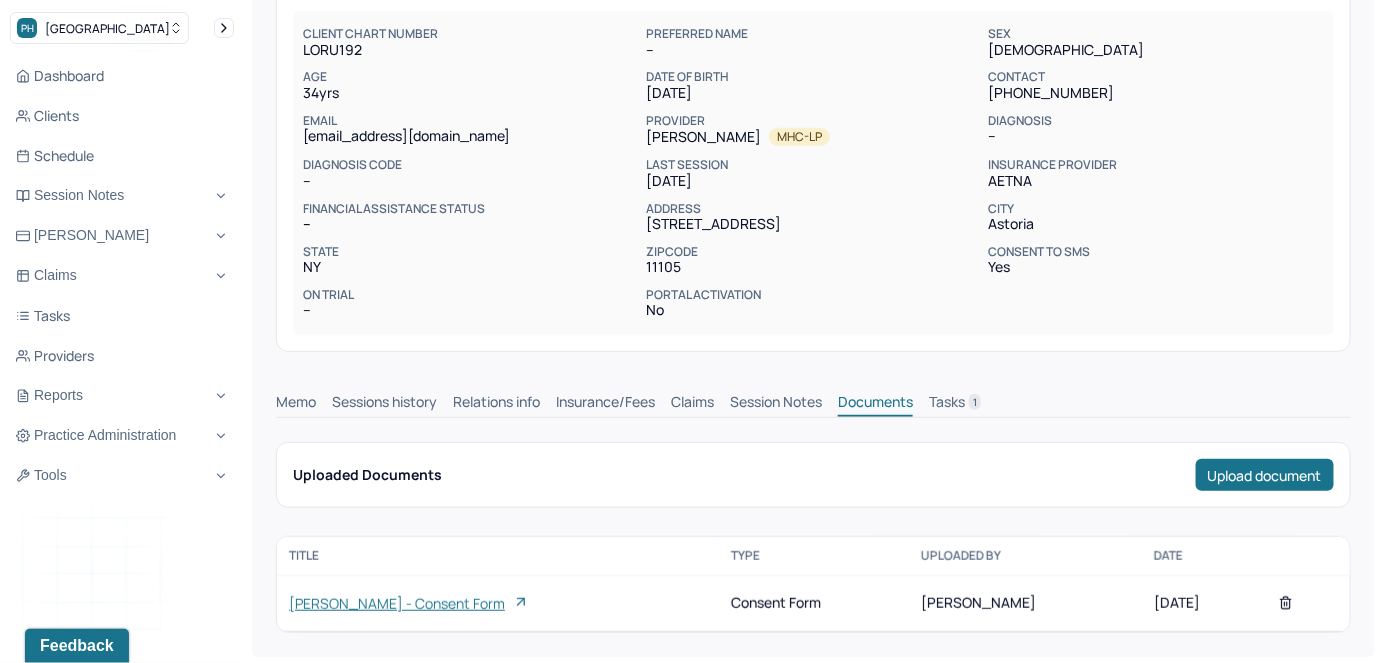 scroll, scrollTop: 0, scrollLeft: 0, axis: both 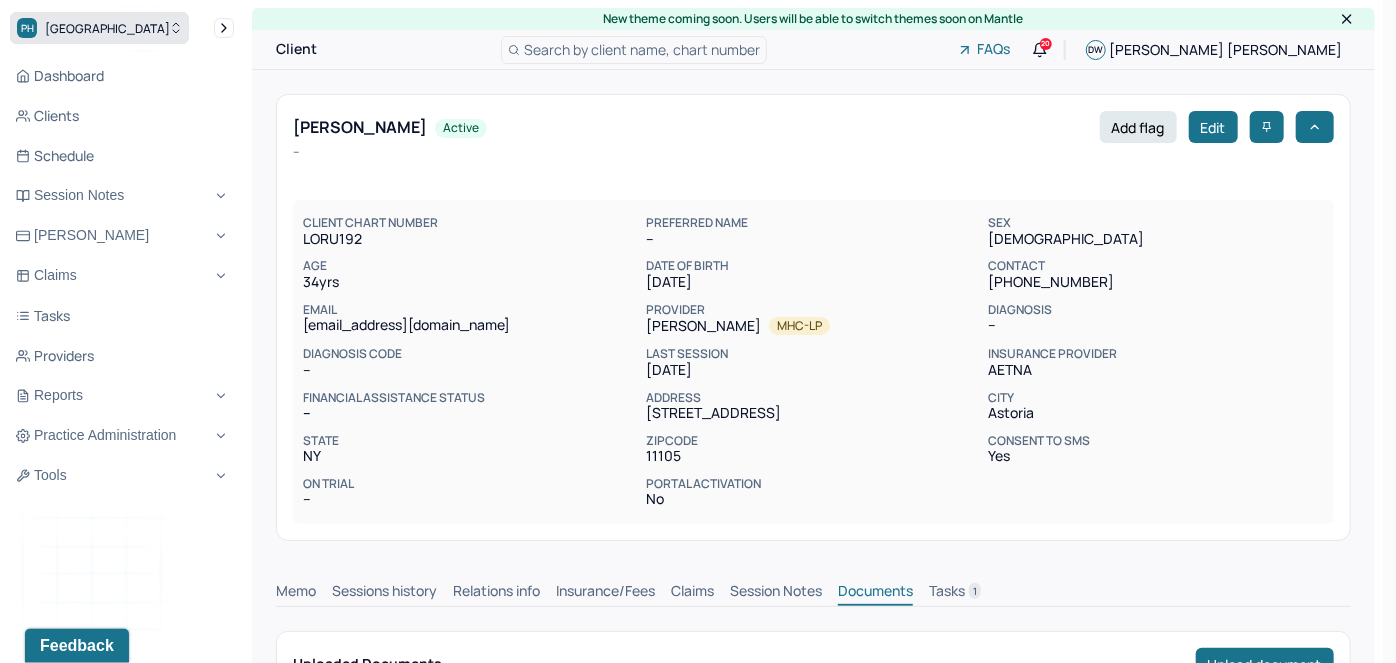 click on "PH Park Hill" at bounding box center (99, 28) 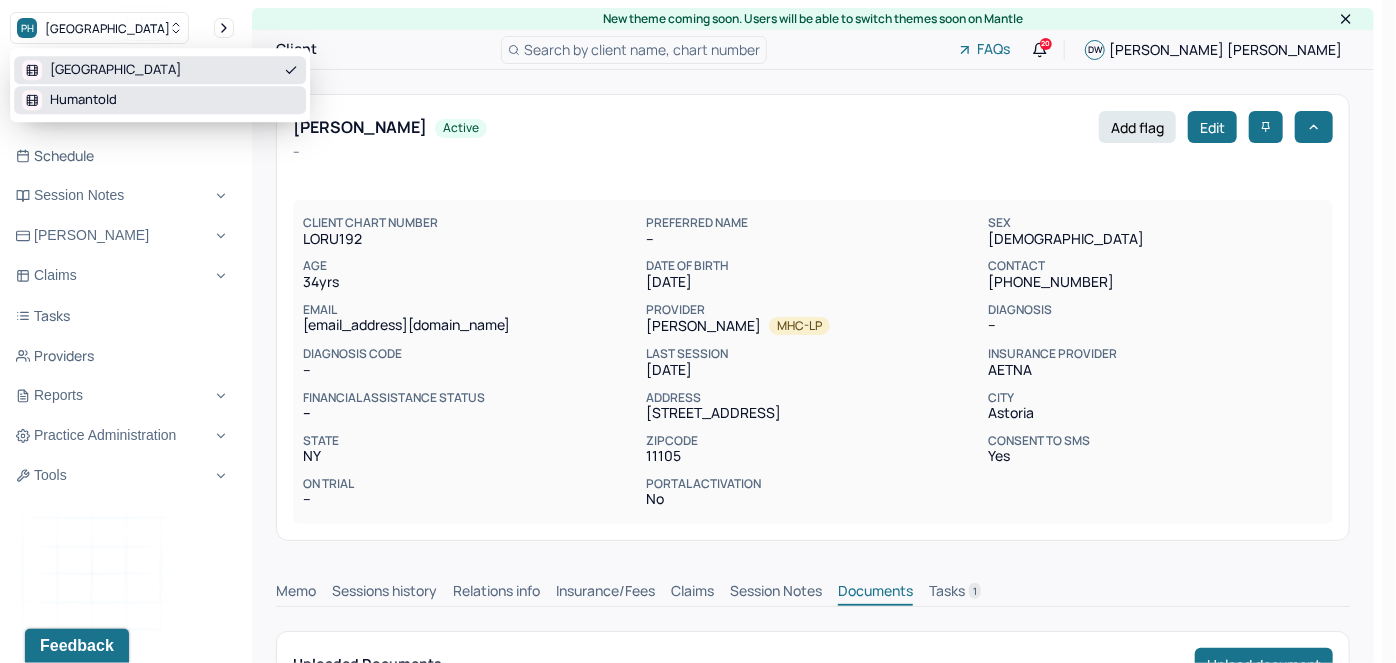 click on "Humantold" at bounding box center (160, 100) 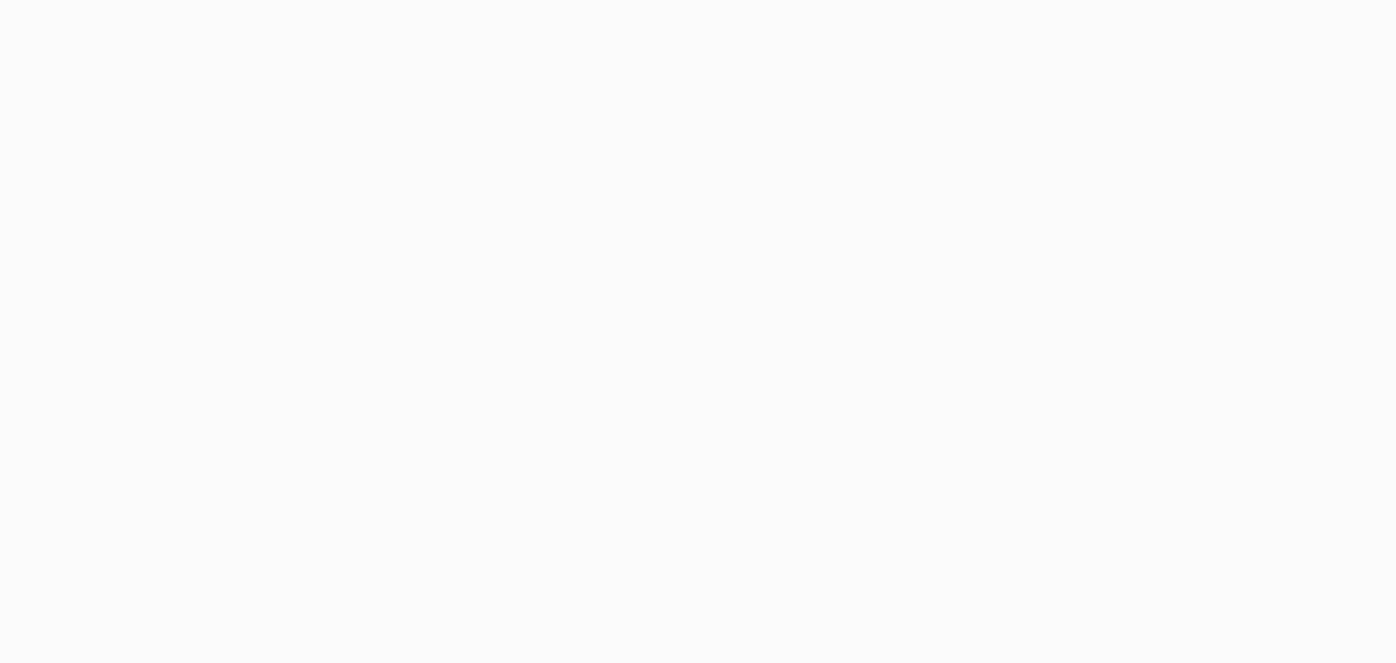 scroll, scrollTop: 0, scrollLeft: 0, axis: both 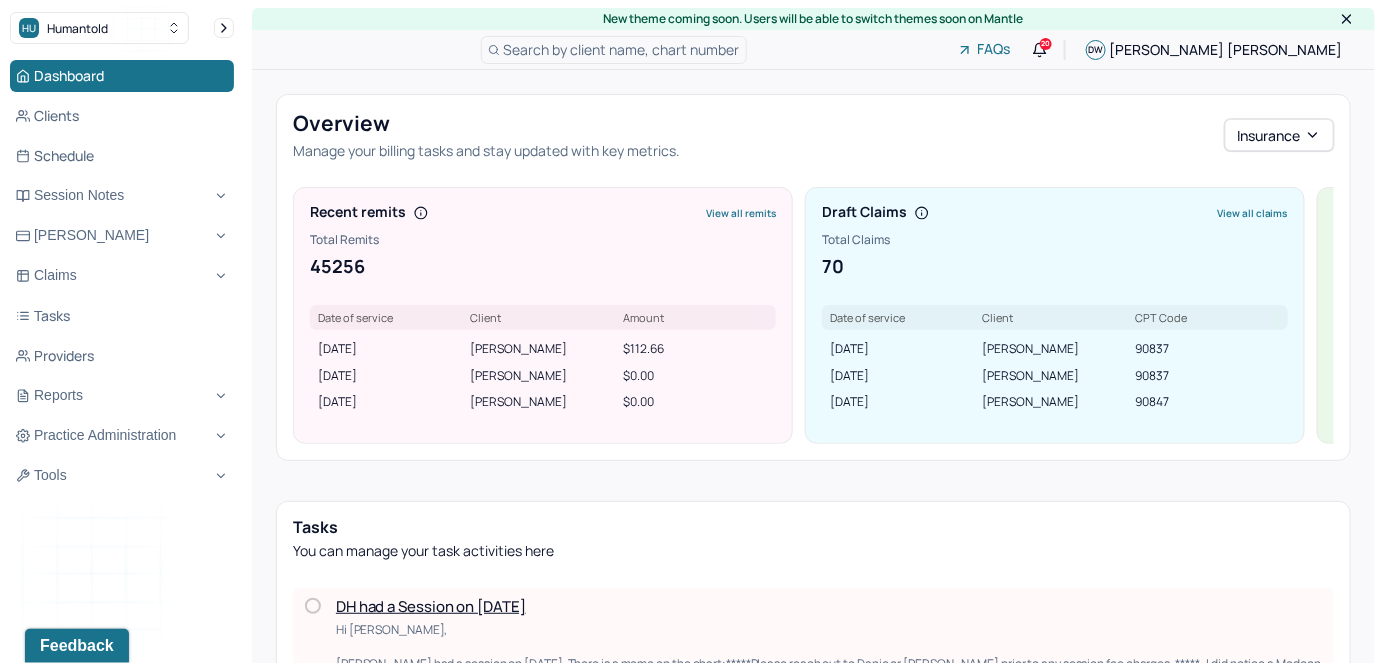 click on "Search by client name, chart number" at bounding box center (622, 49) 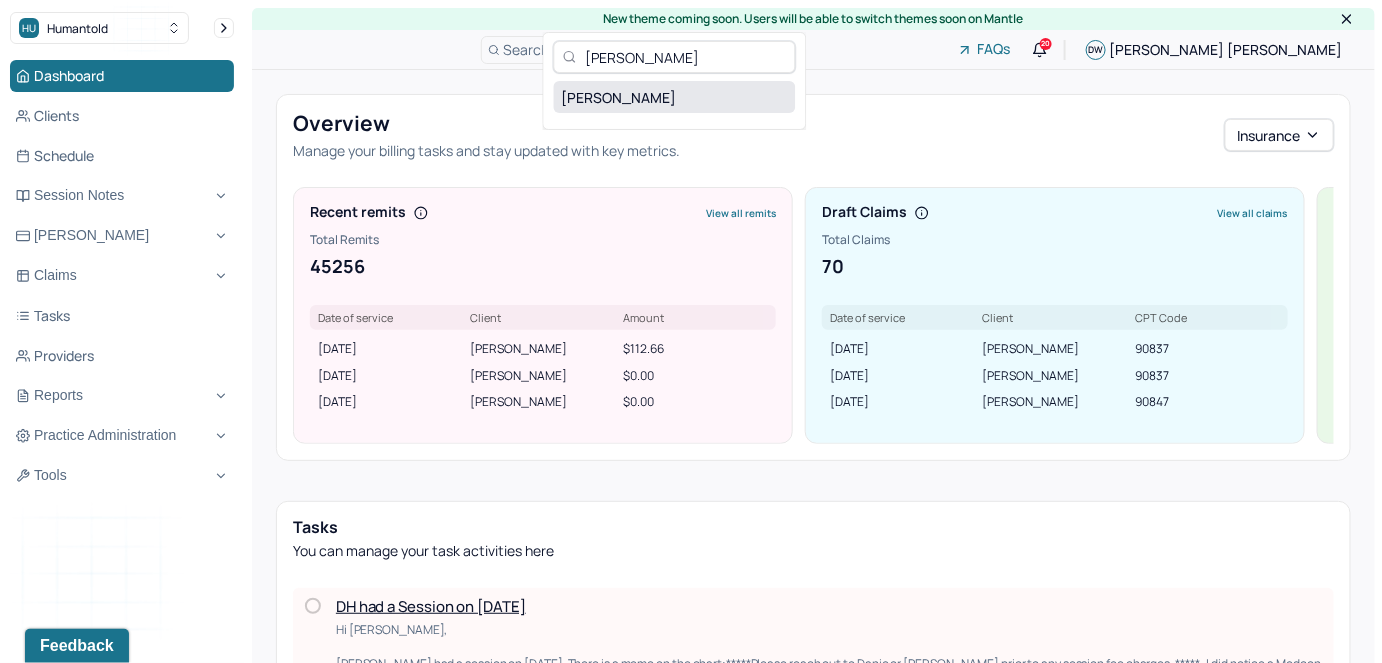 type on "Hannah Grunf" 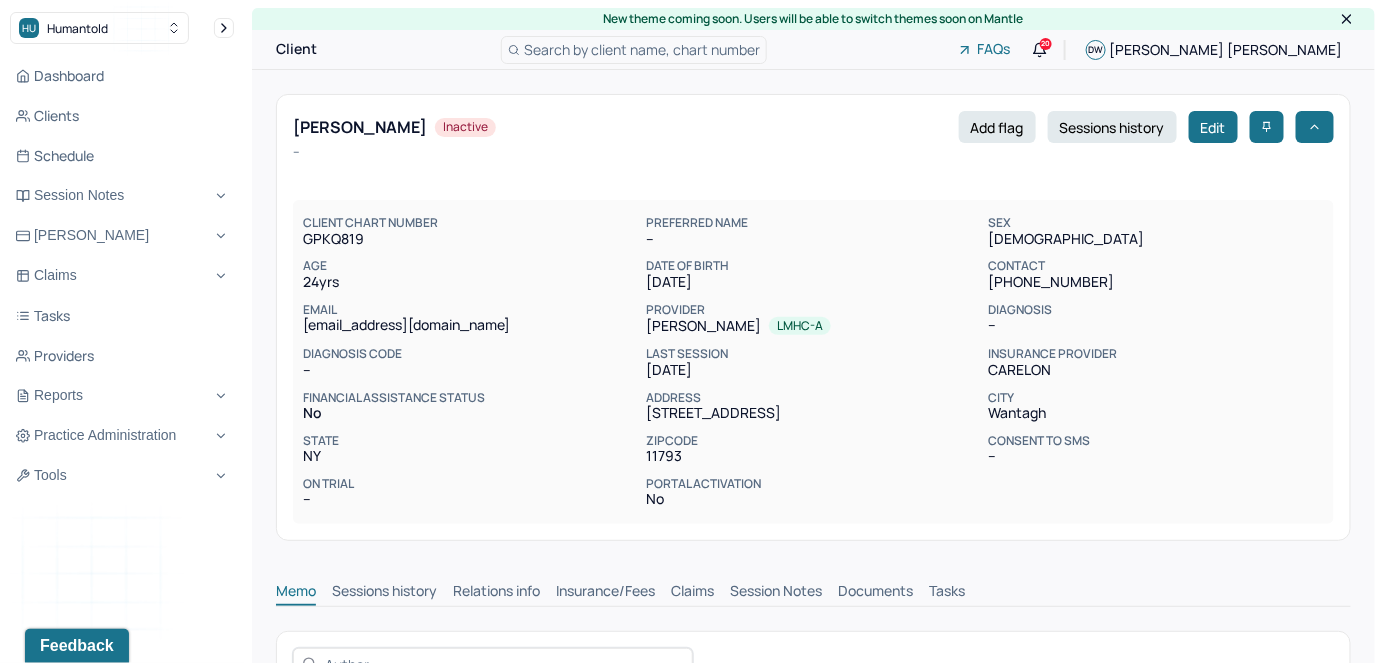 click on "Claims" at bounding box center [692, 593] 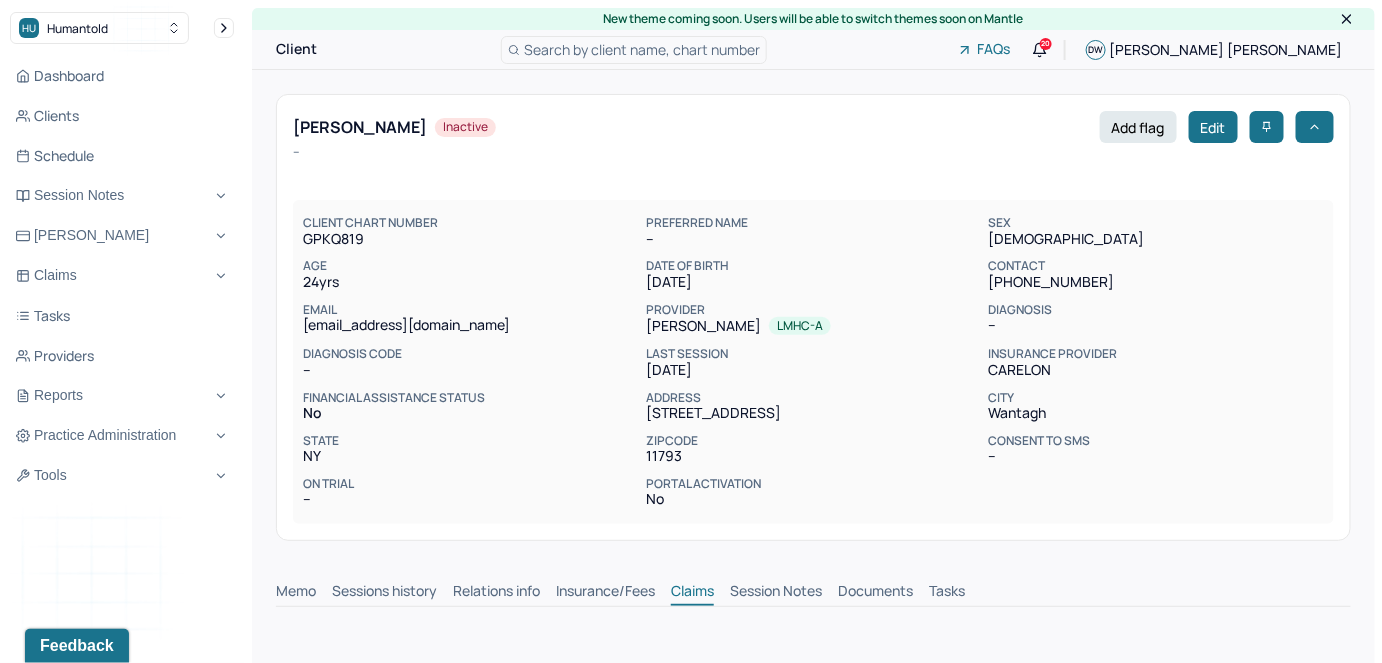 scroll, scrollTop: 1, scrollLeft: 0, axis: vertical 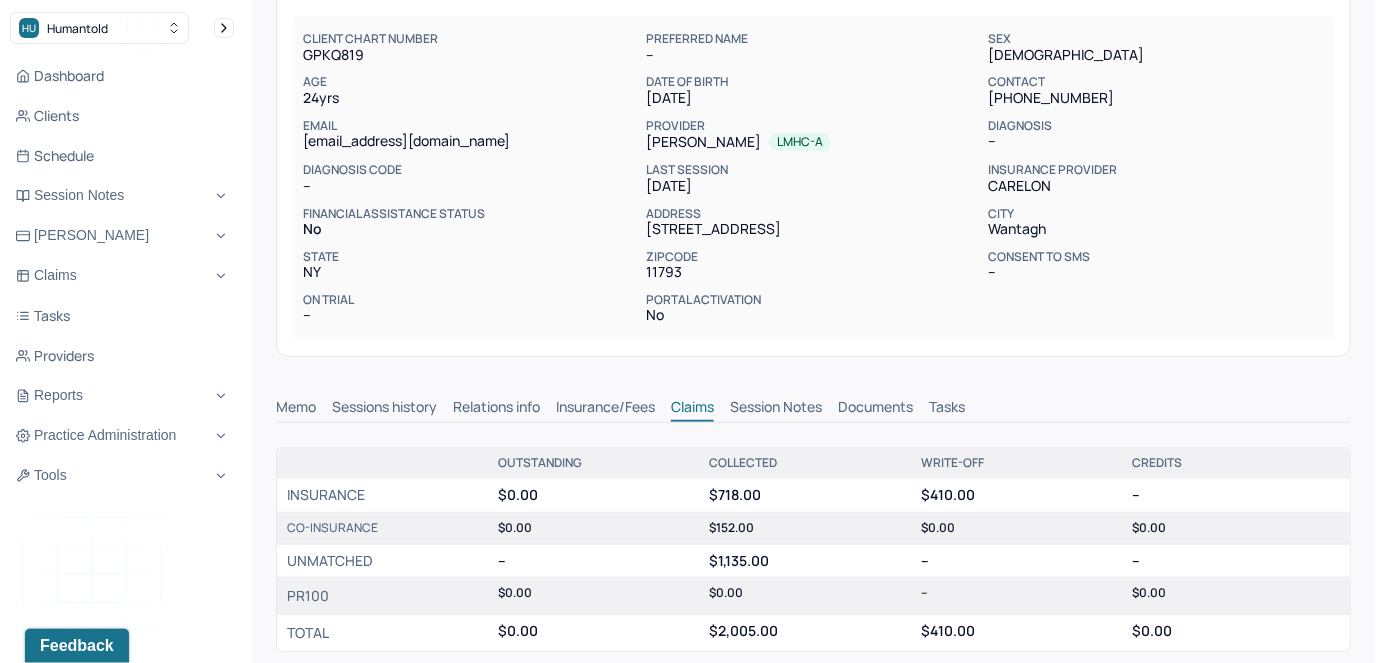 click on "CLIENT CHART NUMBER GPKQ819 PREFERRED NAME -- SEX female AGE 24  yrs DATE OF BIRTH 10/13/2000  CONTACT (516) 398-6087 EMAIL hgrunfeld2000@gmail.com PROVIDER VEINTIMILLA, KAREN LMHC-A DIAGNOSIS -- DIAGNOSIS CODE -- LAST SESSION 01/17/2025 insurance provider CARELON FINANCIAL ASSISTANCE STATUS no Address 215 Poplar Court  City Wantagh State NY Zipcode 11793 Consent to Sms -- On Trial -- Portal Activation No" at bounding box center [813, 178] 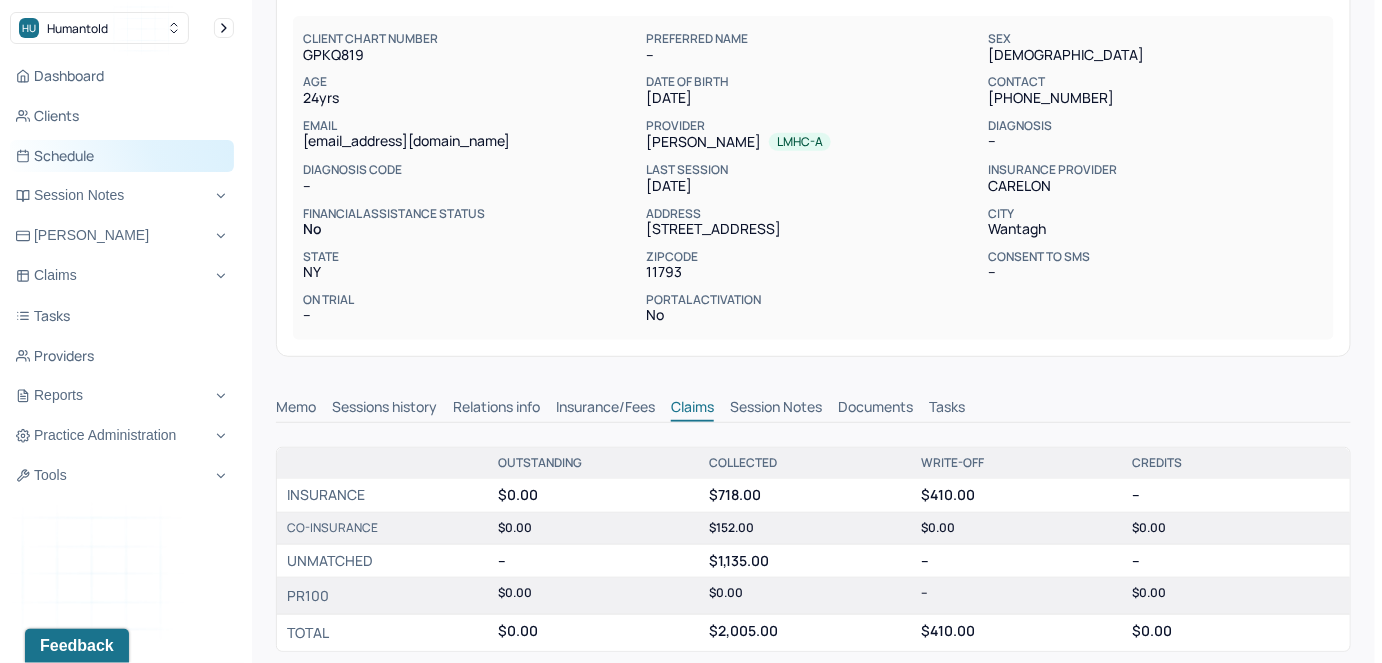 click on "Schedule" at bounding box center (122, 156) 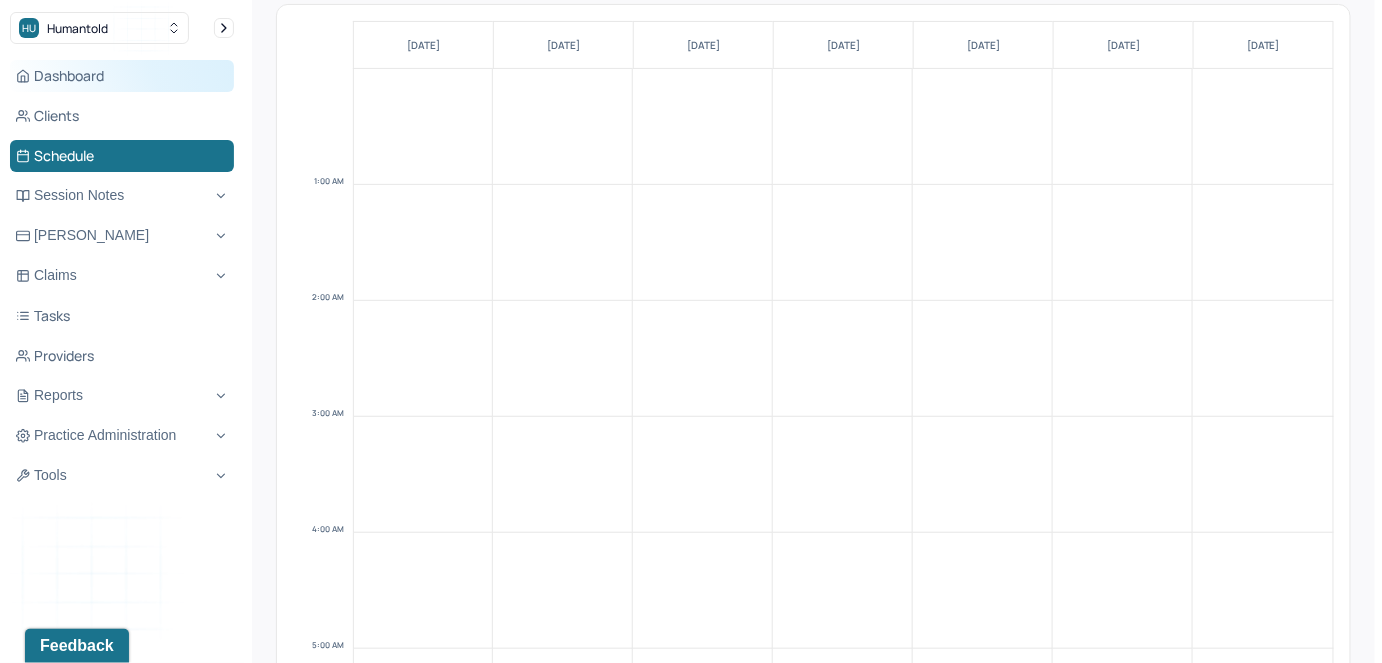 click on "Dashboard" at bounding box center (122, 76) 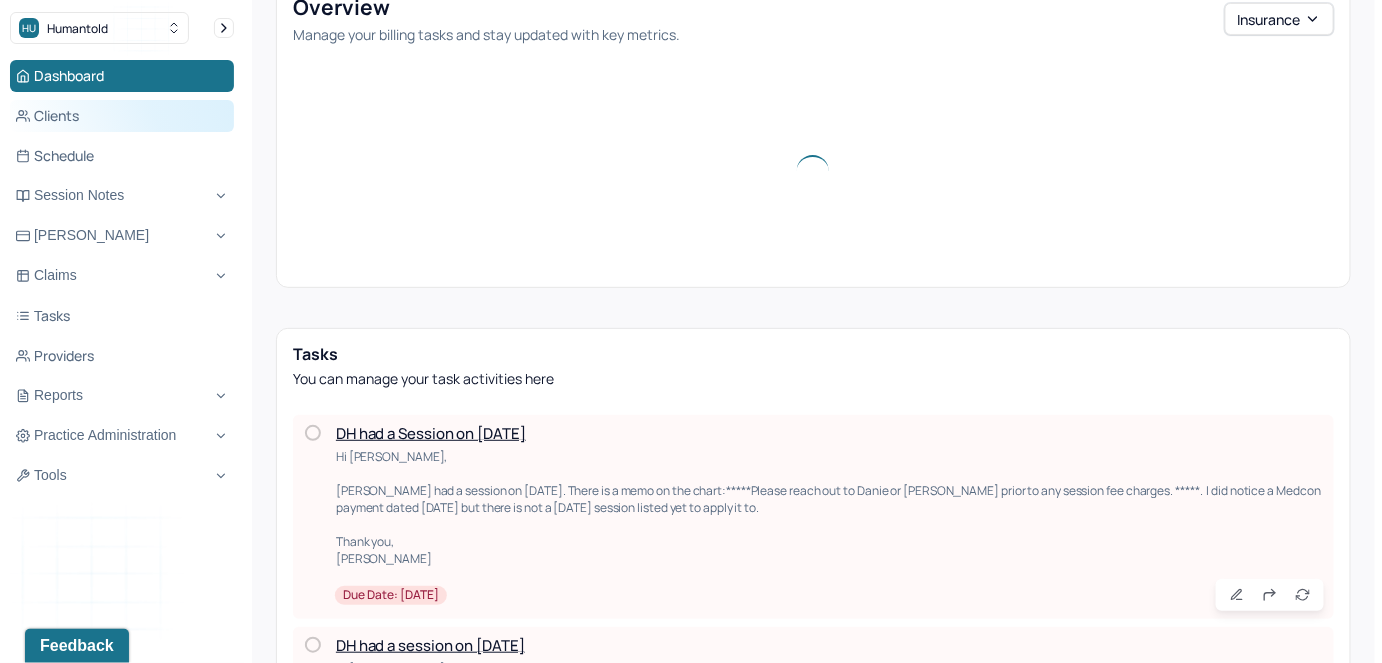 scroll, scrollTop: 184, scrollLeft: 0, axis: vertical 